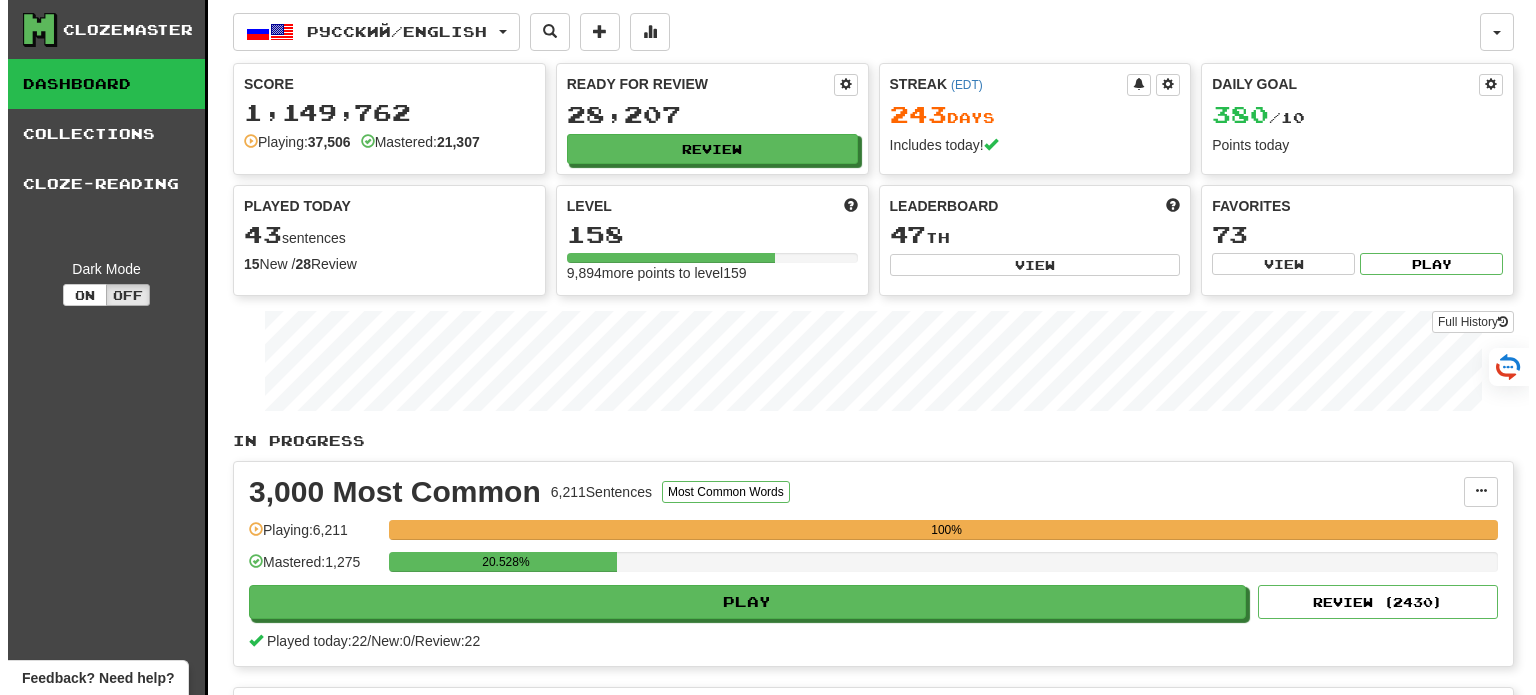 scroll, scrollTop: 0, scrollLeft: 0, axis: both 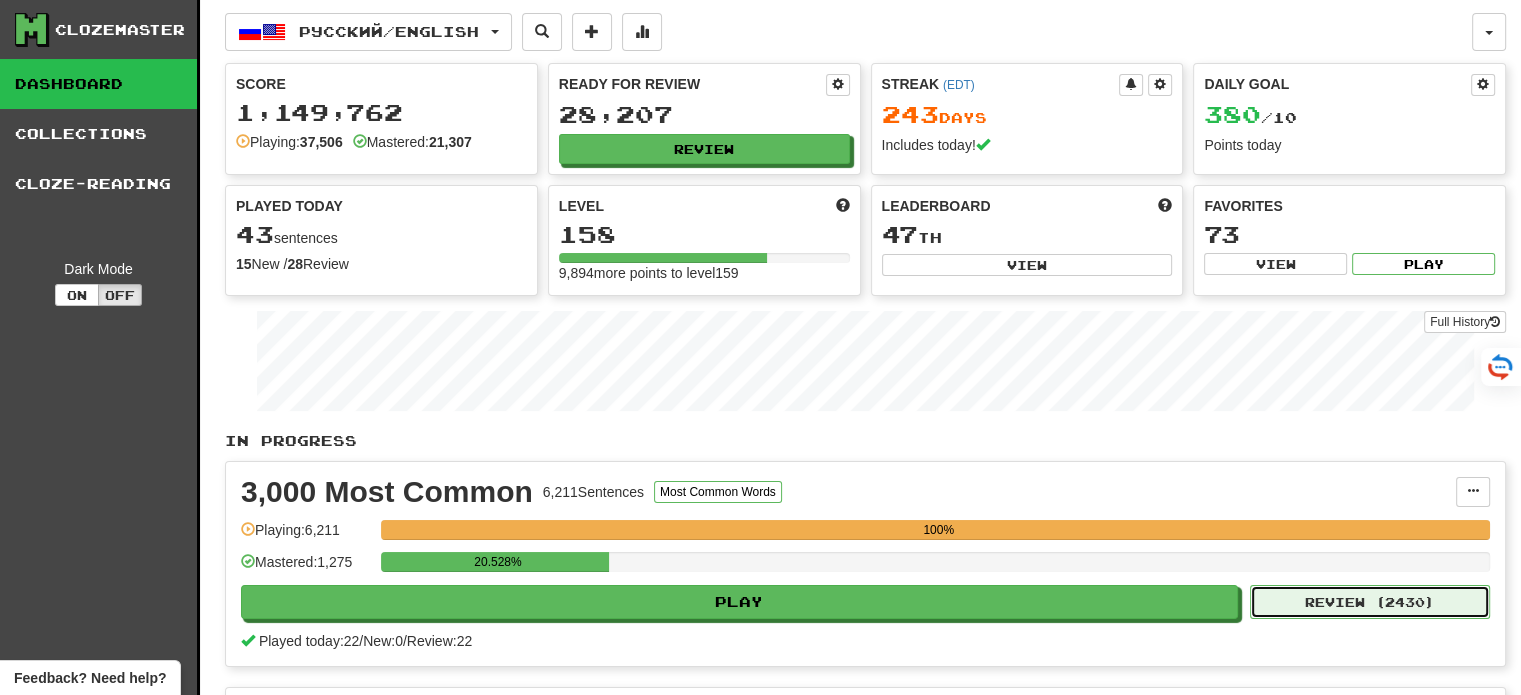 click on "Review ( 2430 )" at bounding box center [1370, 602] 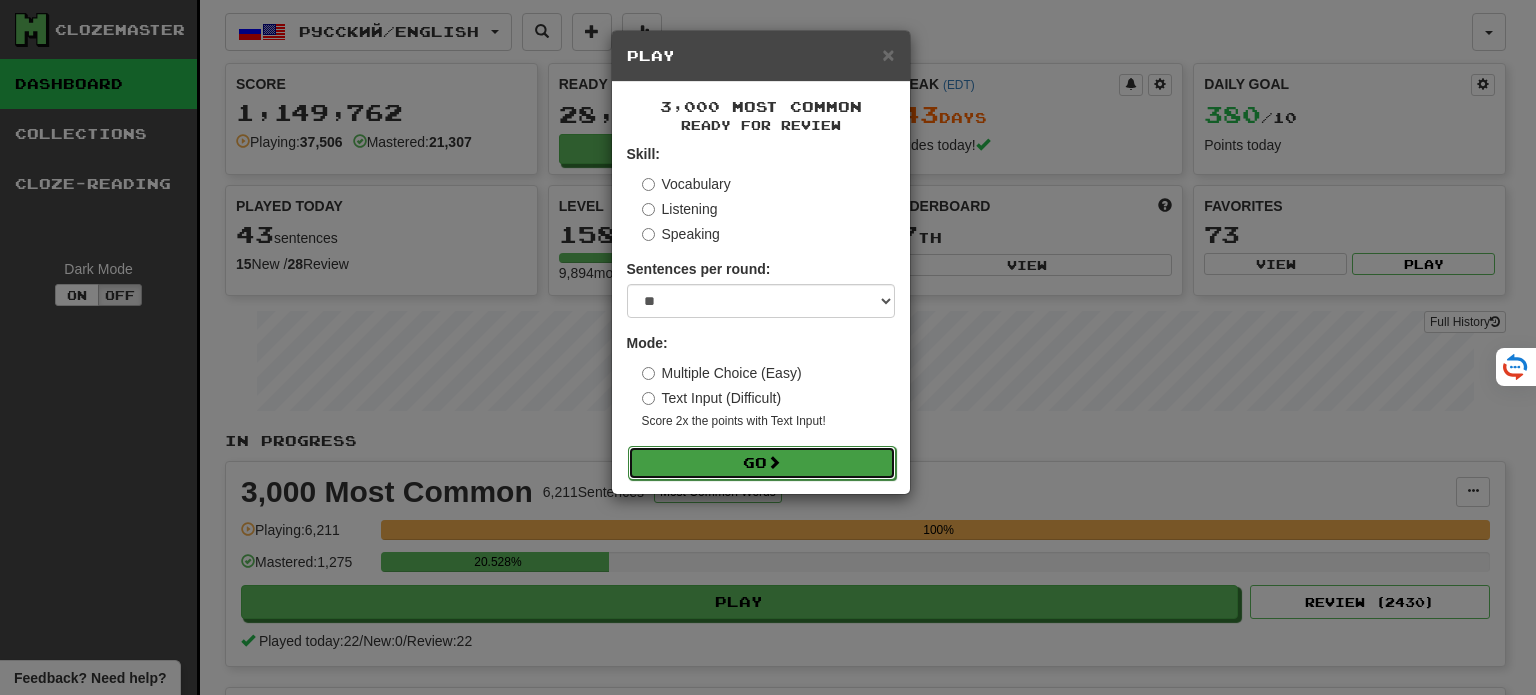 click on "Go" at bounding box center [762, 463] 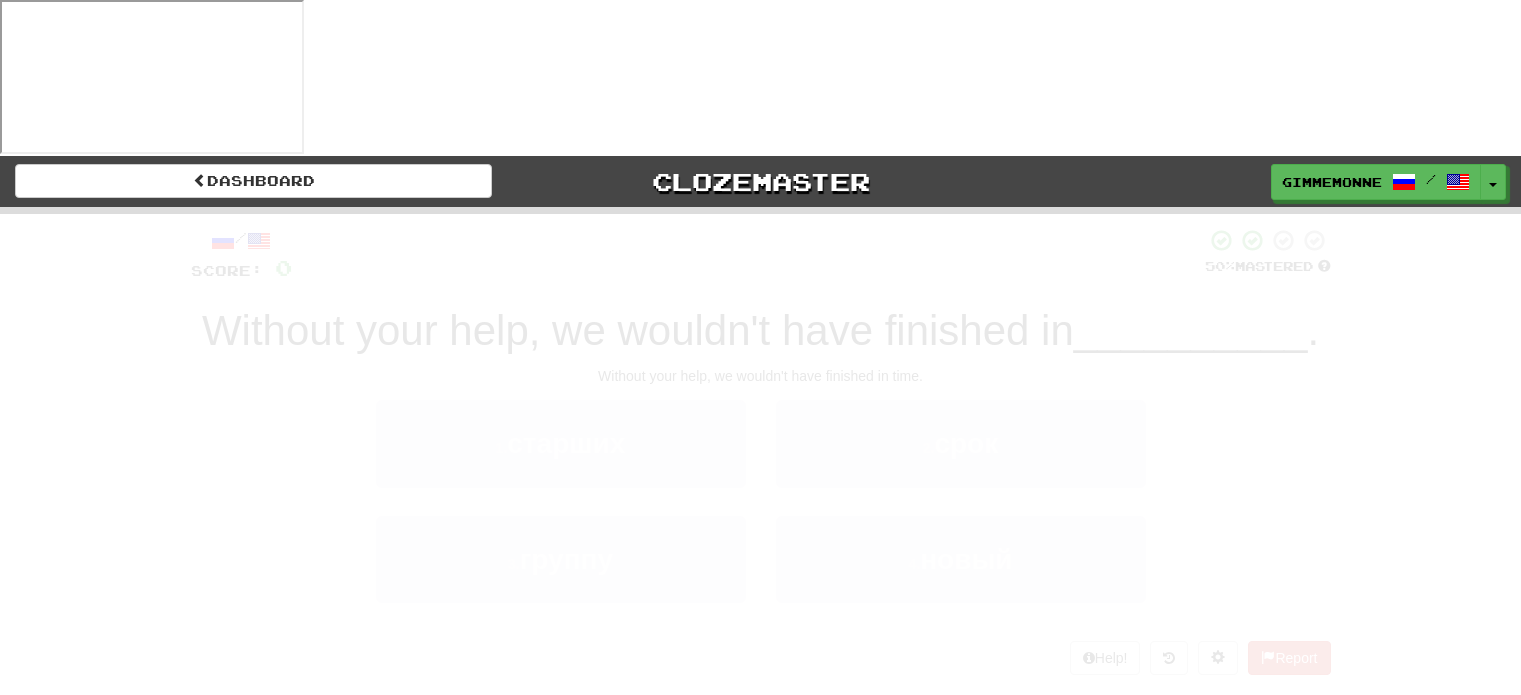 scroll, scrollTop: 0, scrollLeft: 0, axis: both 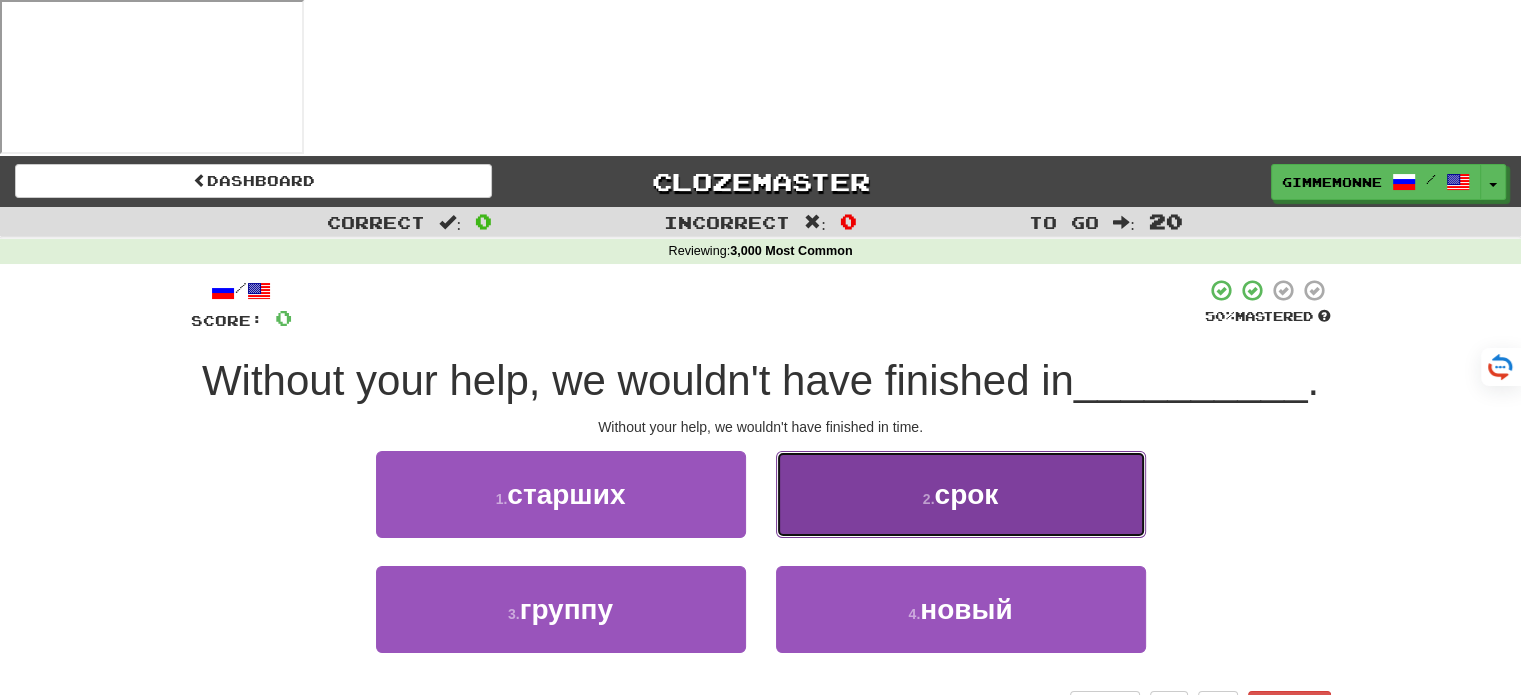 click on "2 .  срок" at bounding box center (961, 494) 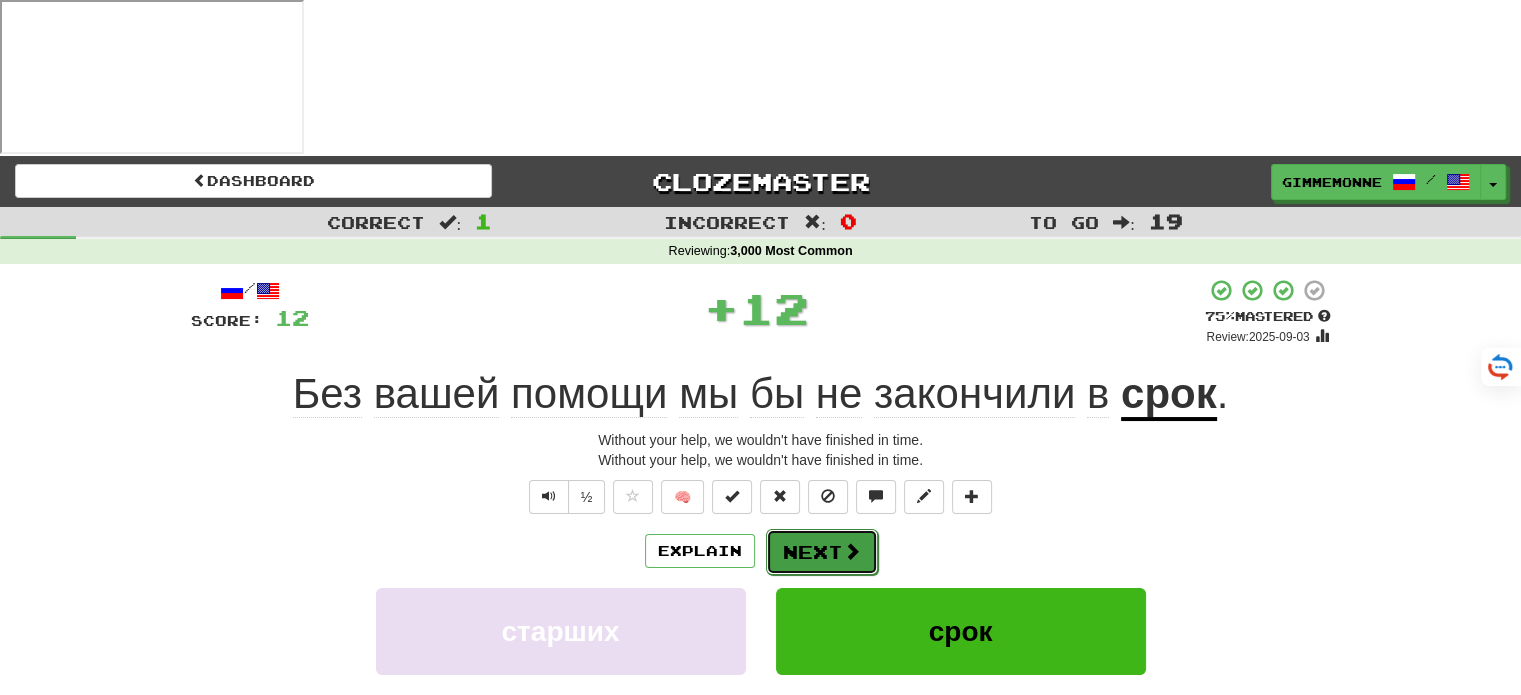 click on "Next" at bounding box center (822, 552) 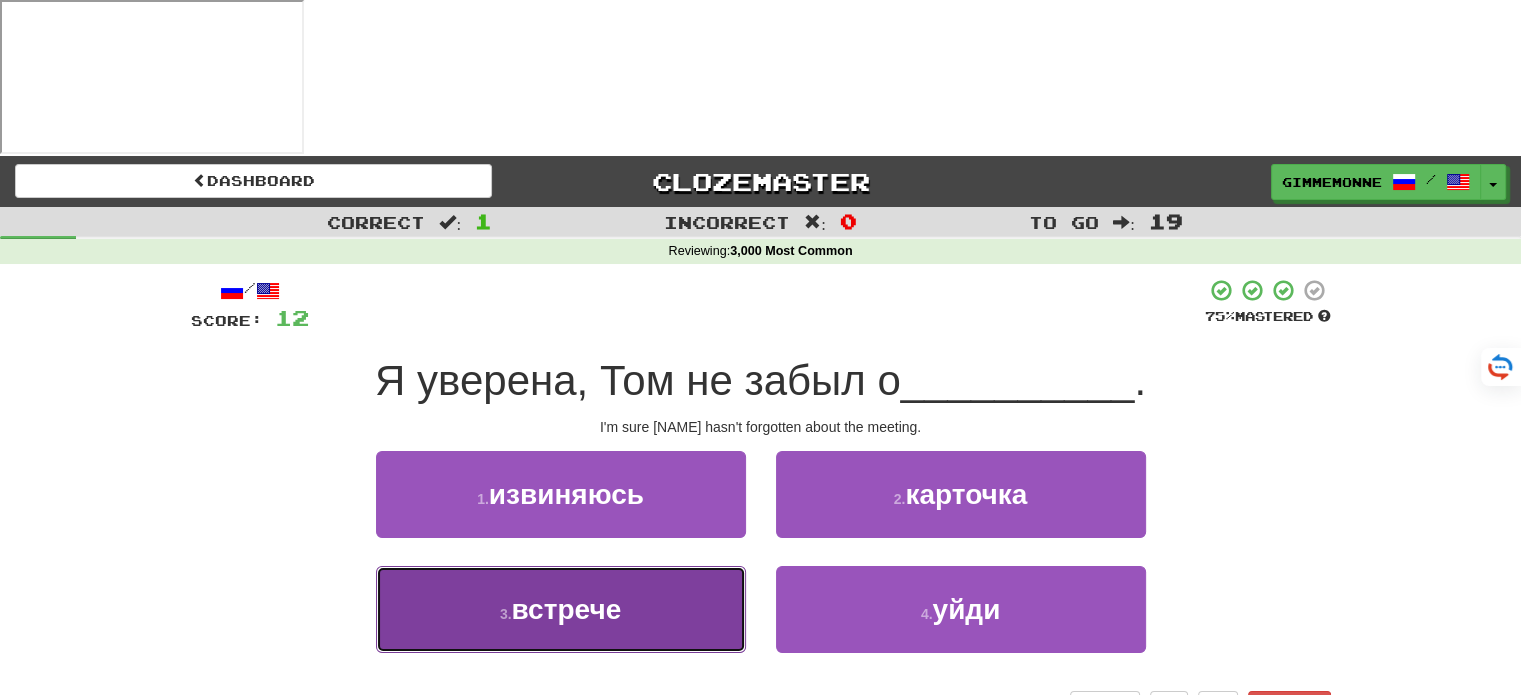 click on "3 .  встрече" at bounding box center (561, 609) 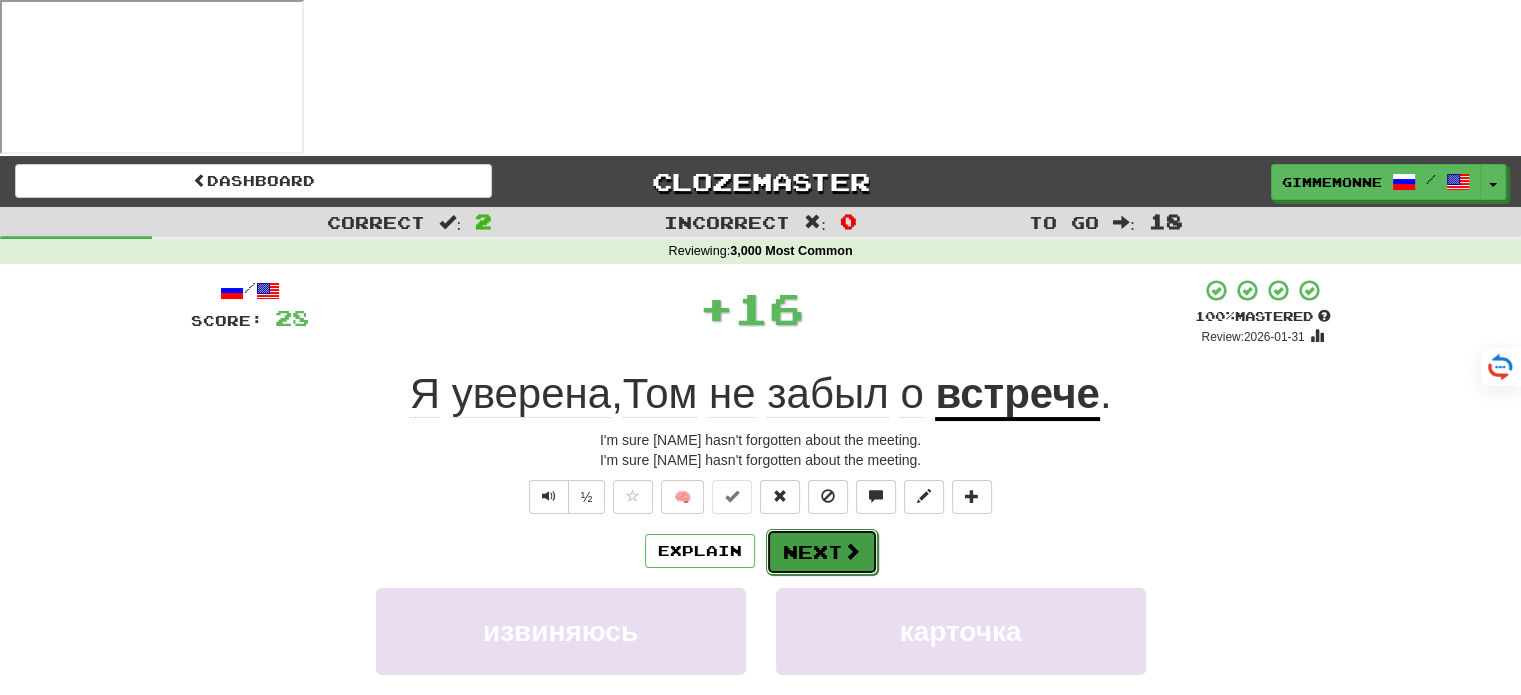 click on "Next" at bounding box center [822, 552] 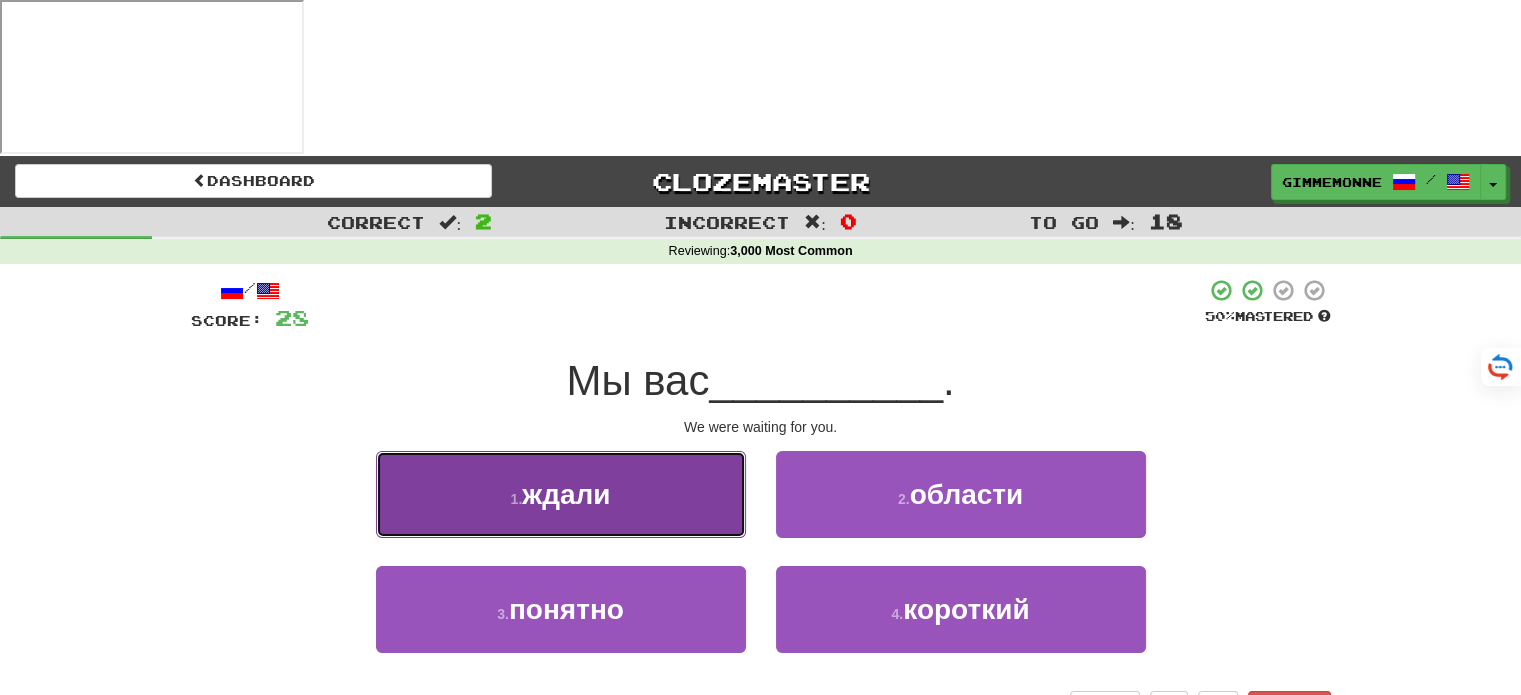 click on "1 .  ждали" at bounding box center [561, 494] 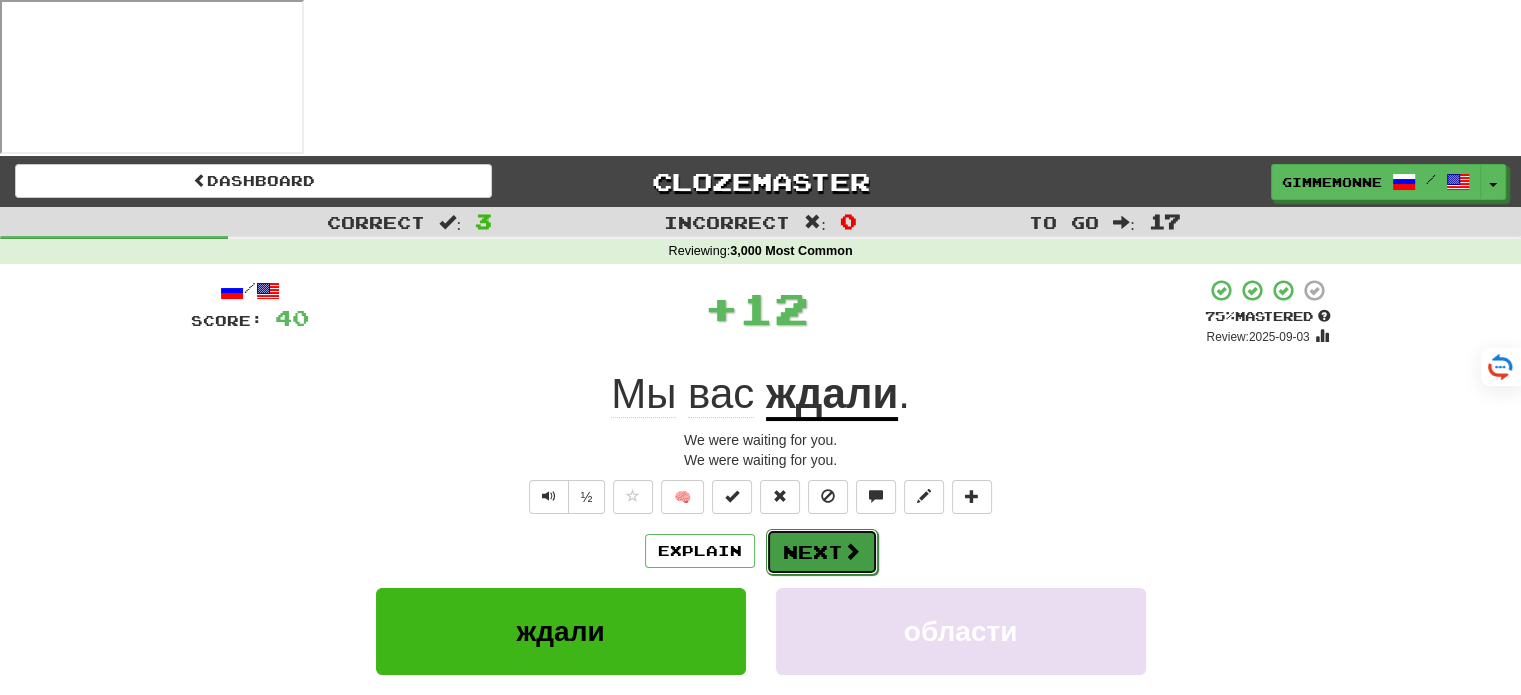click on "Next" at bounding box center (822, 552) 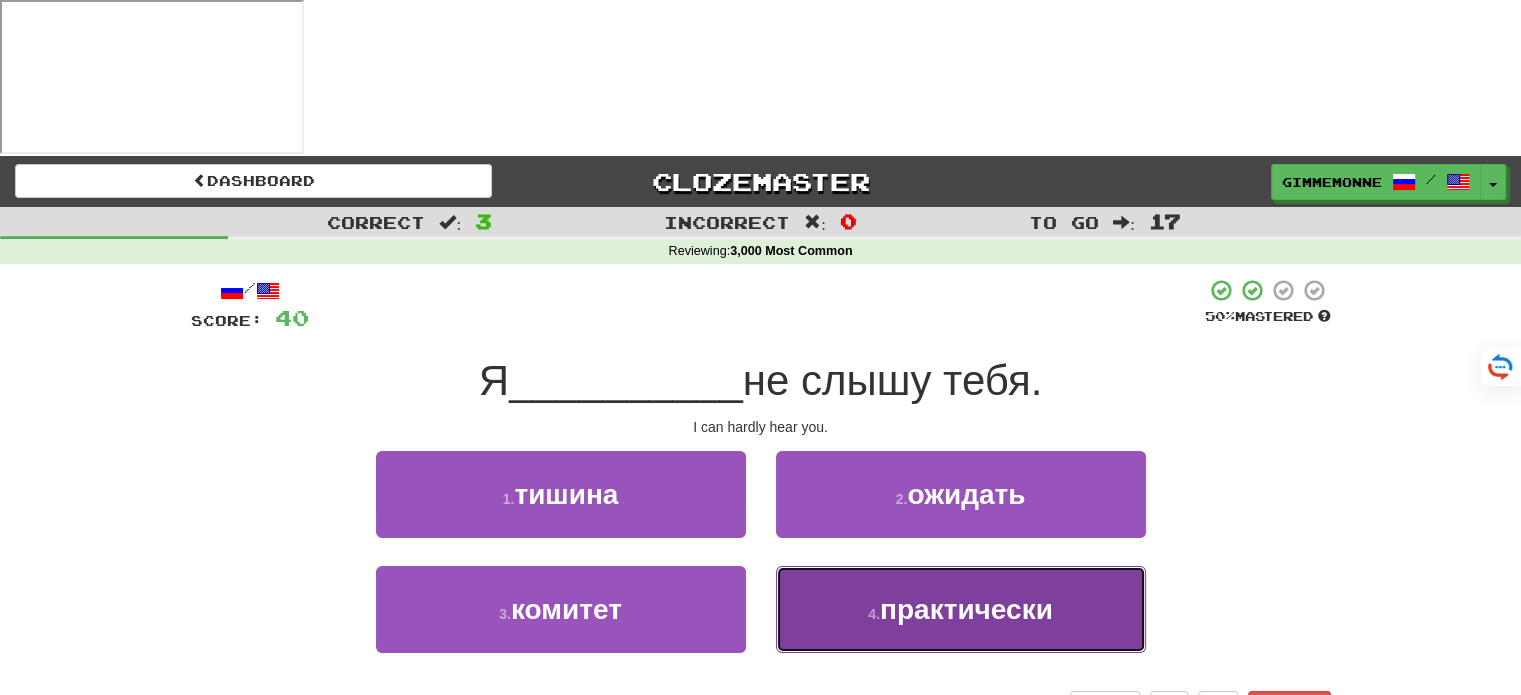 click on "4 .  практически" at bounding box center (961, 609) 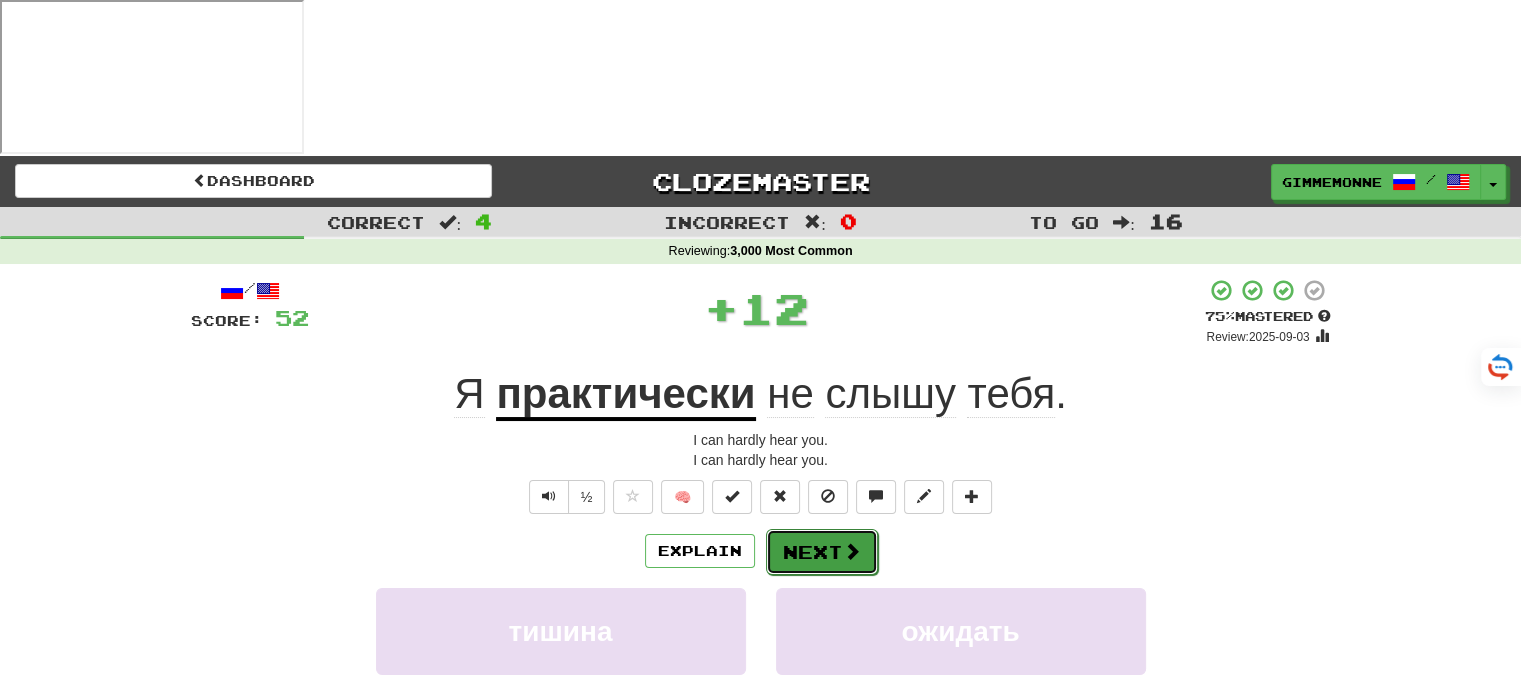 click on "Next" at bounding box center [822, 552] 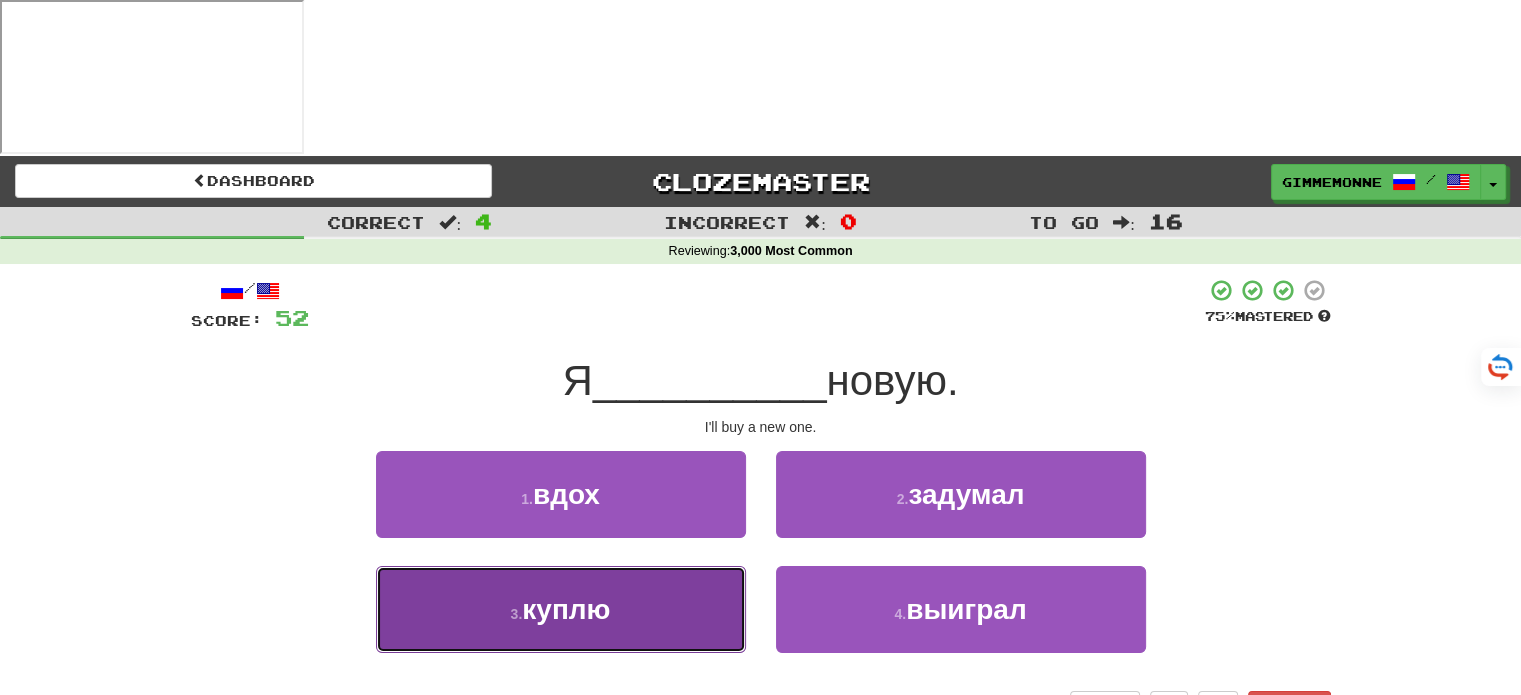 click on "3 .  куплю" at bounding box center (561, 609) 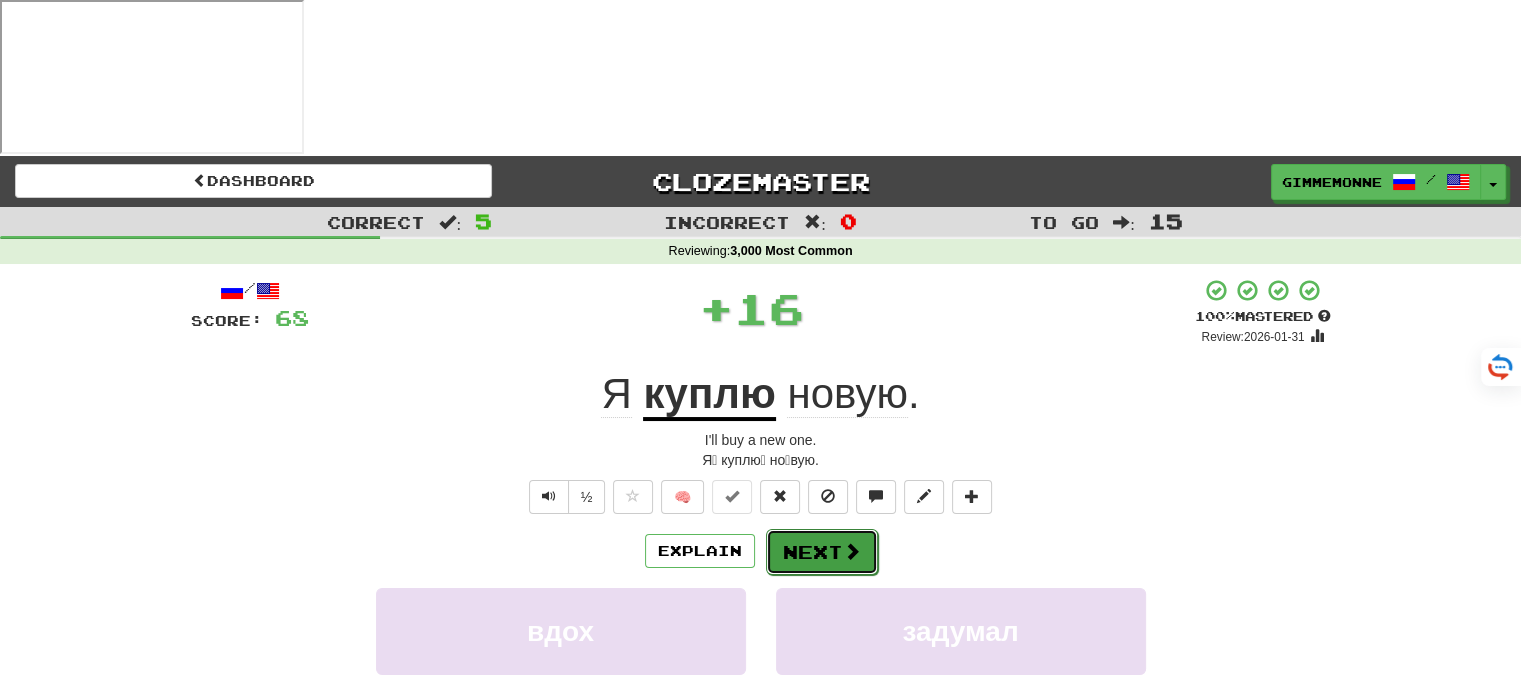 click on "Next" at bounding box center [822, 552] 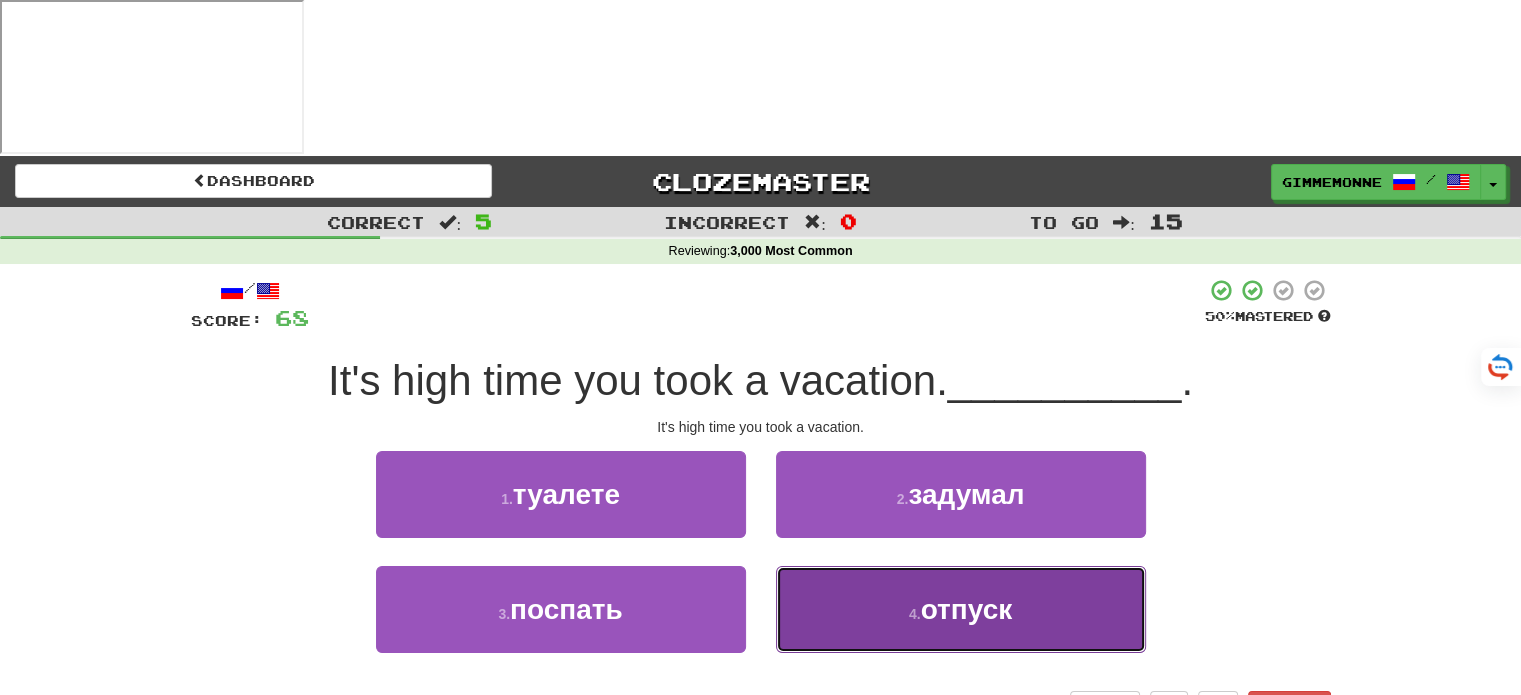 click on "4 .  отпуск" at bounding box center (961, 609) 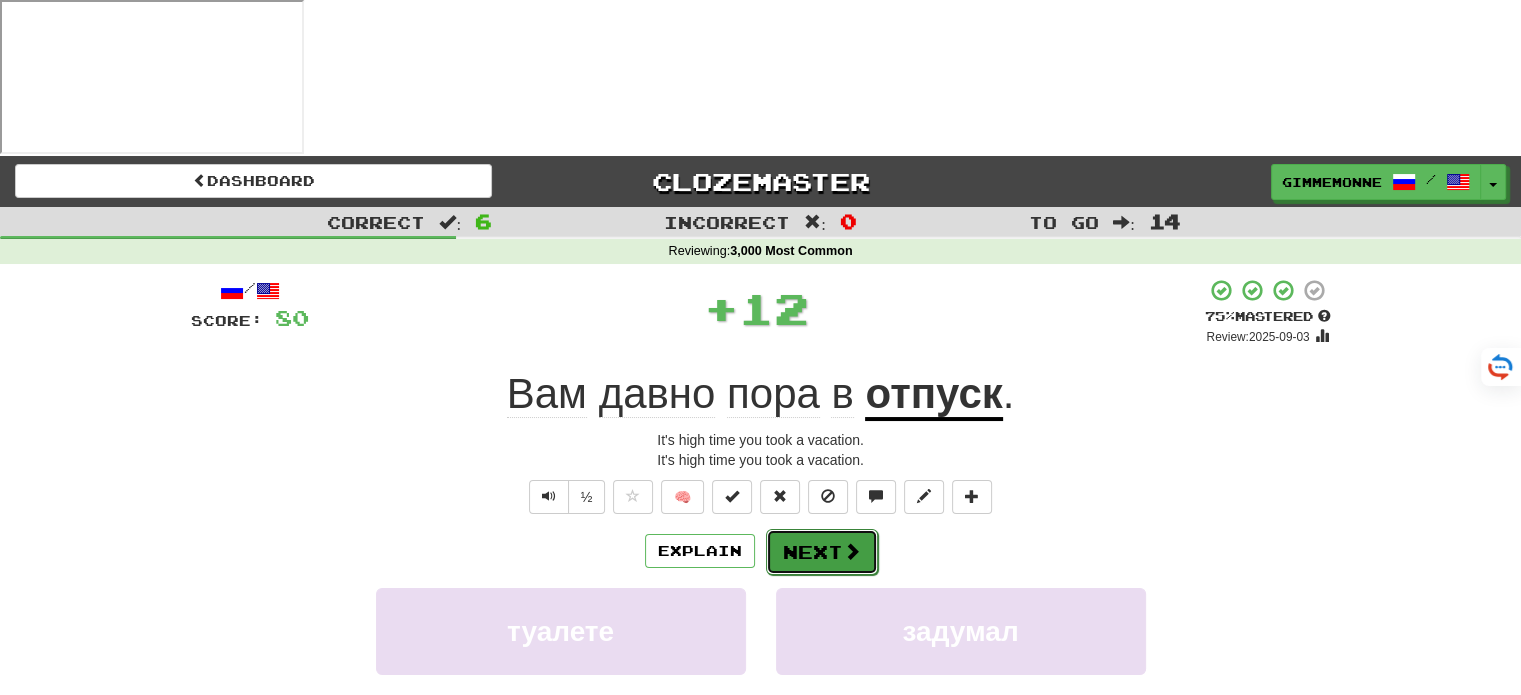 click at bounding box center (852, 551) 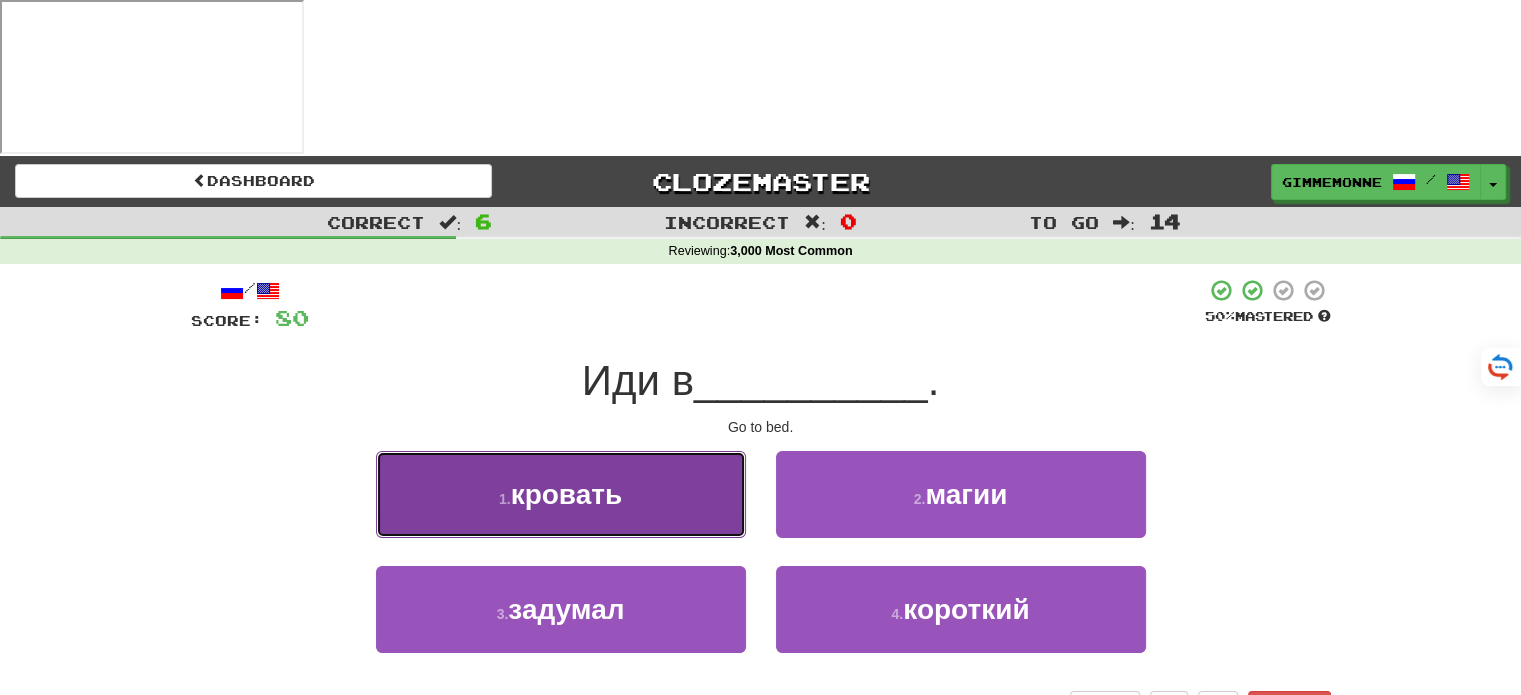 click on "1 .  кровать" at bounding box center (561, 494) 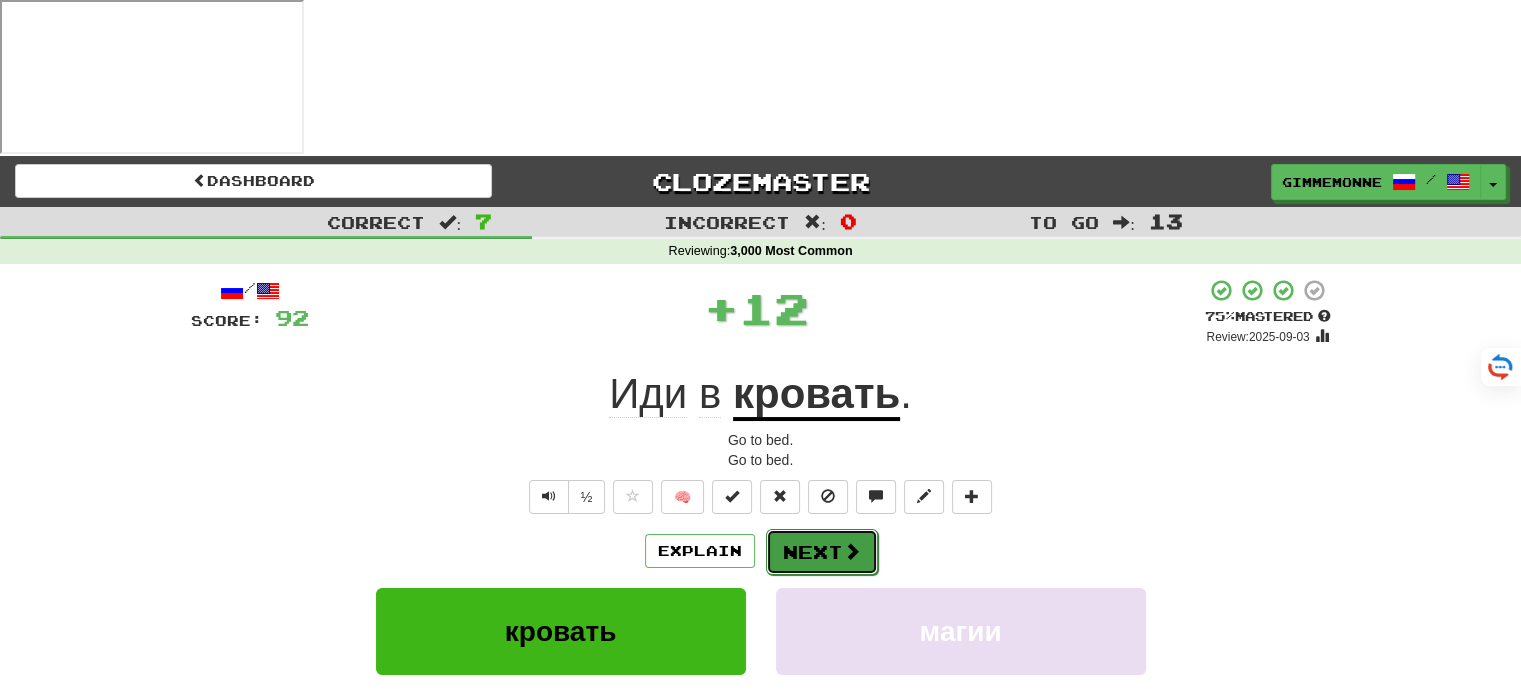 click on "Next" at bounding box center [822, 552] 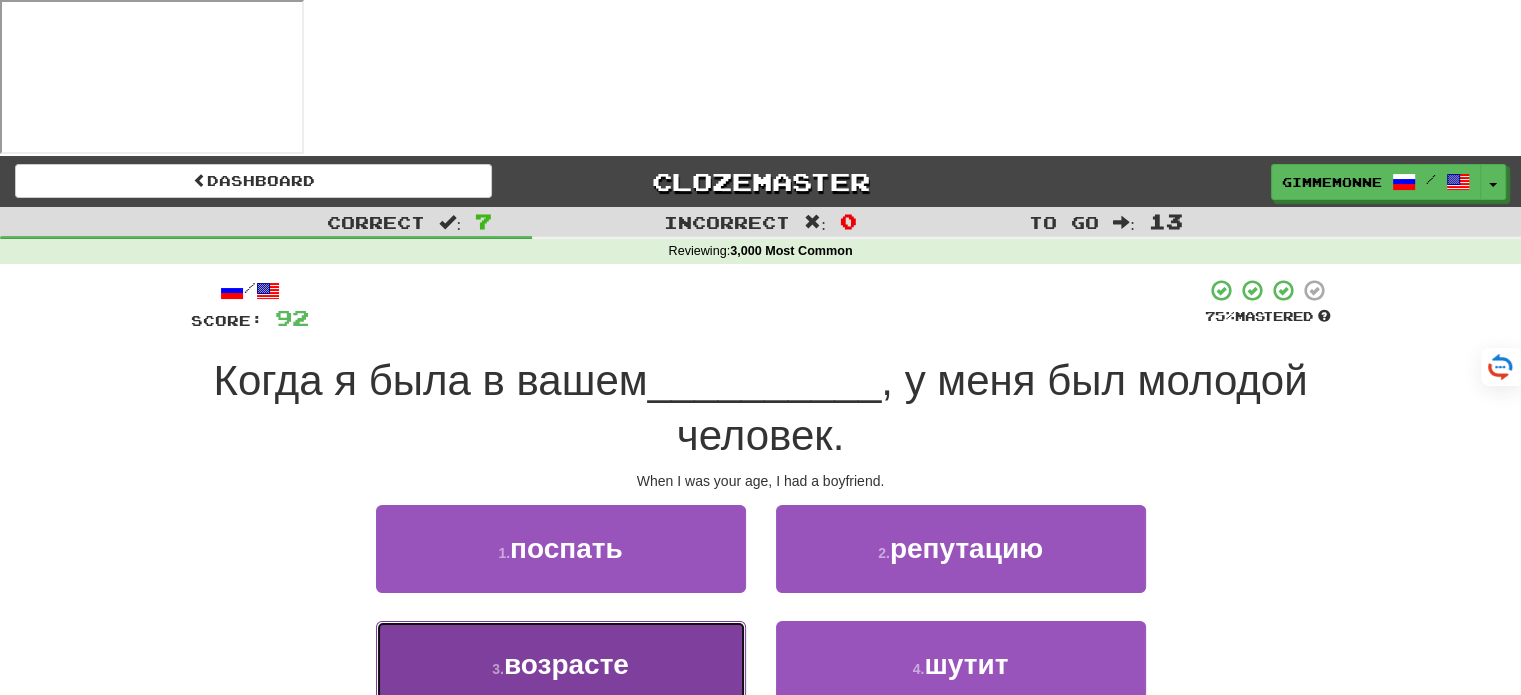 click on "3 .  возрасте" at bounding box center (561, 664) 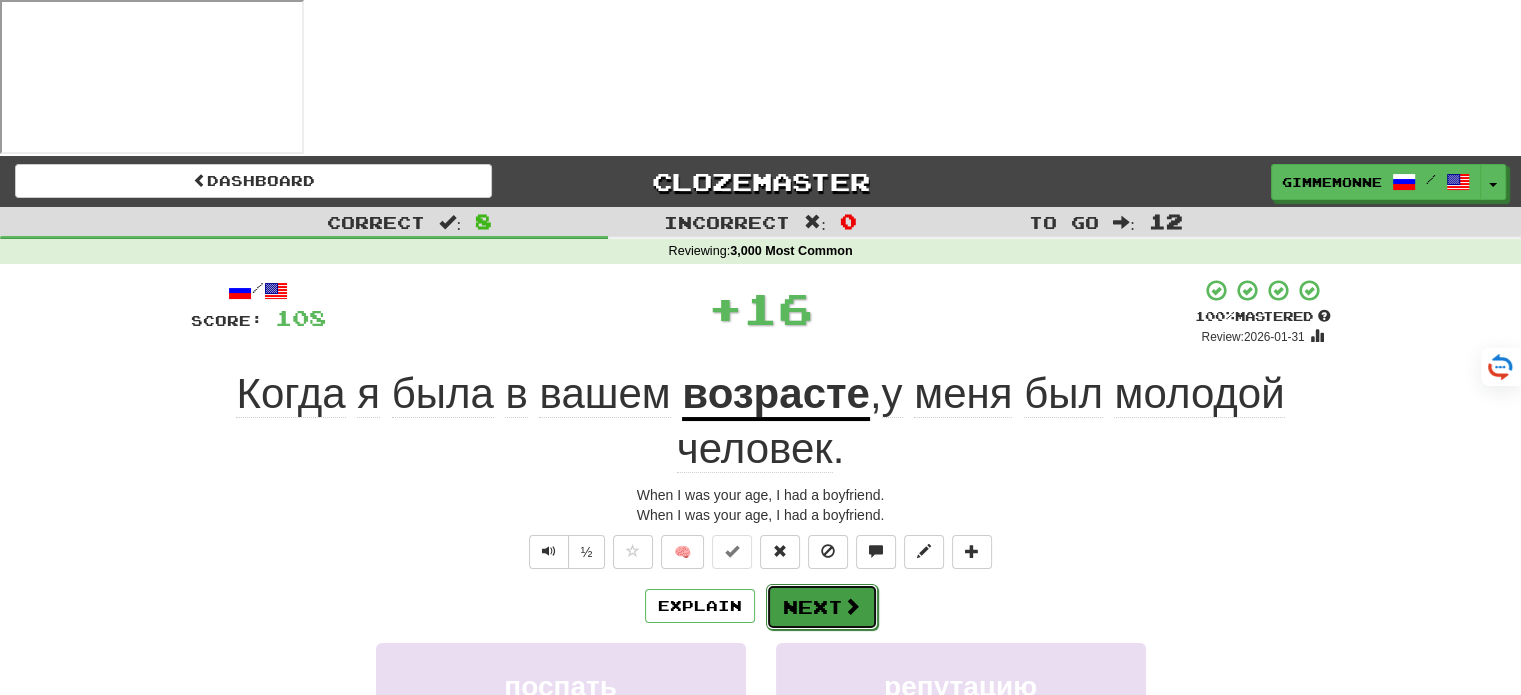 click on "Next" at bounding box center [822, 607] 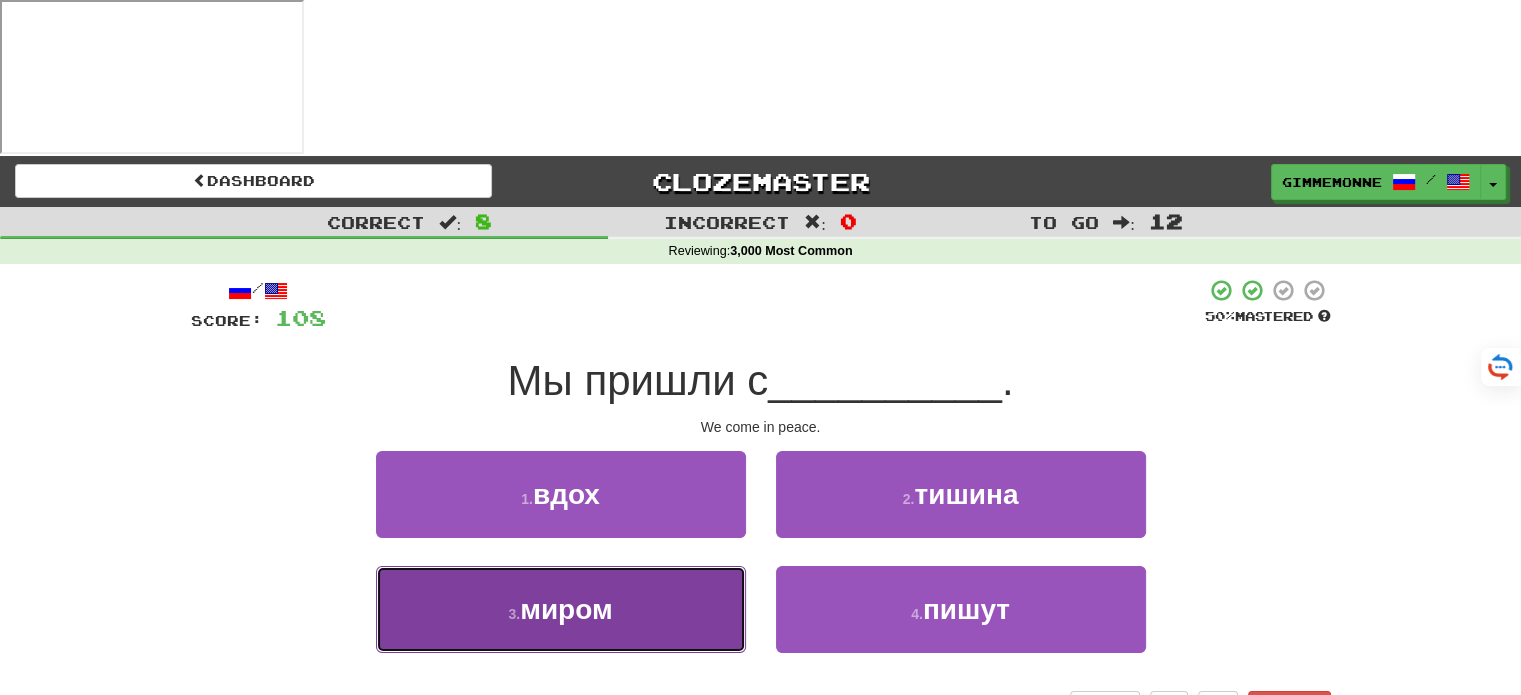 click on "3 .  миром" at bounding box center [561, 609] 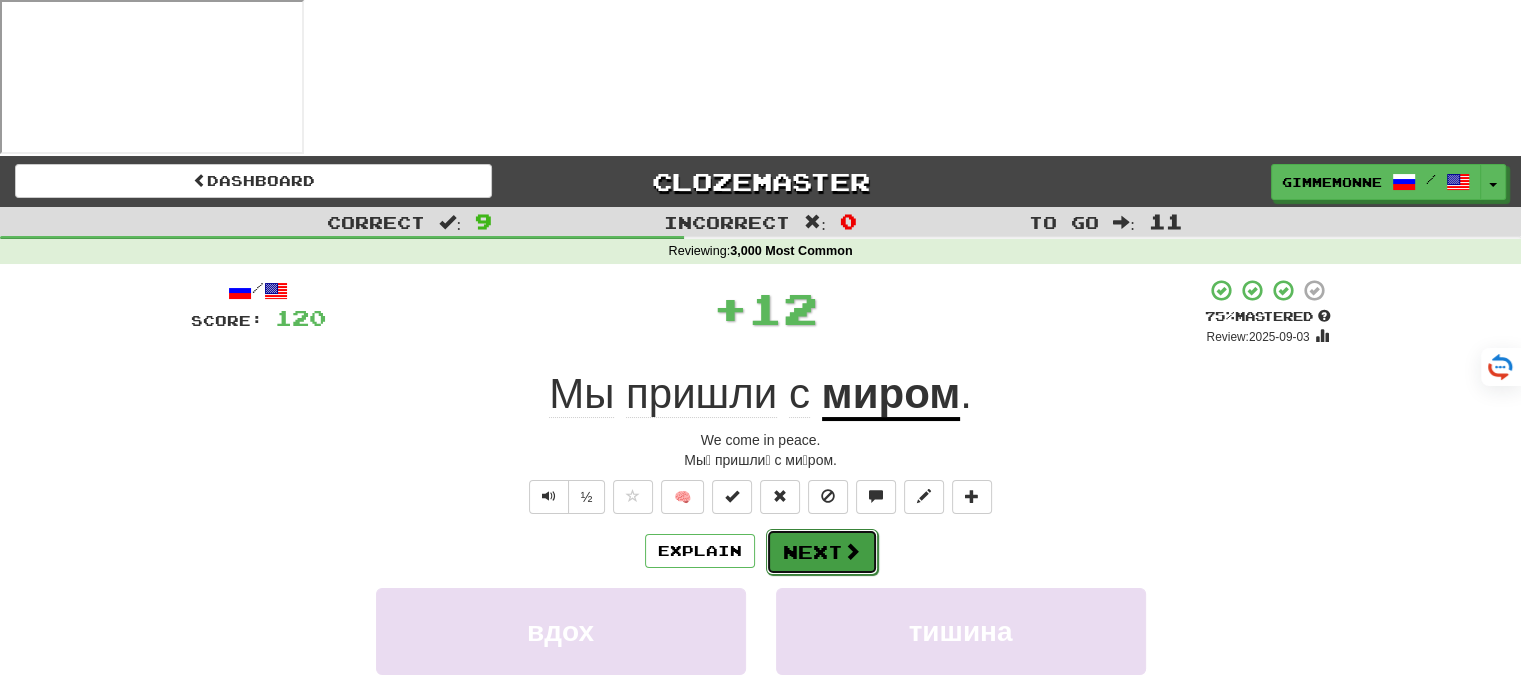 click on "Next" at bounding box center [822, 552] 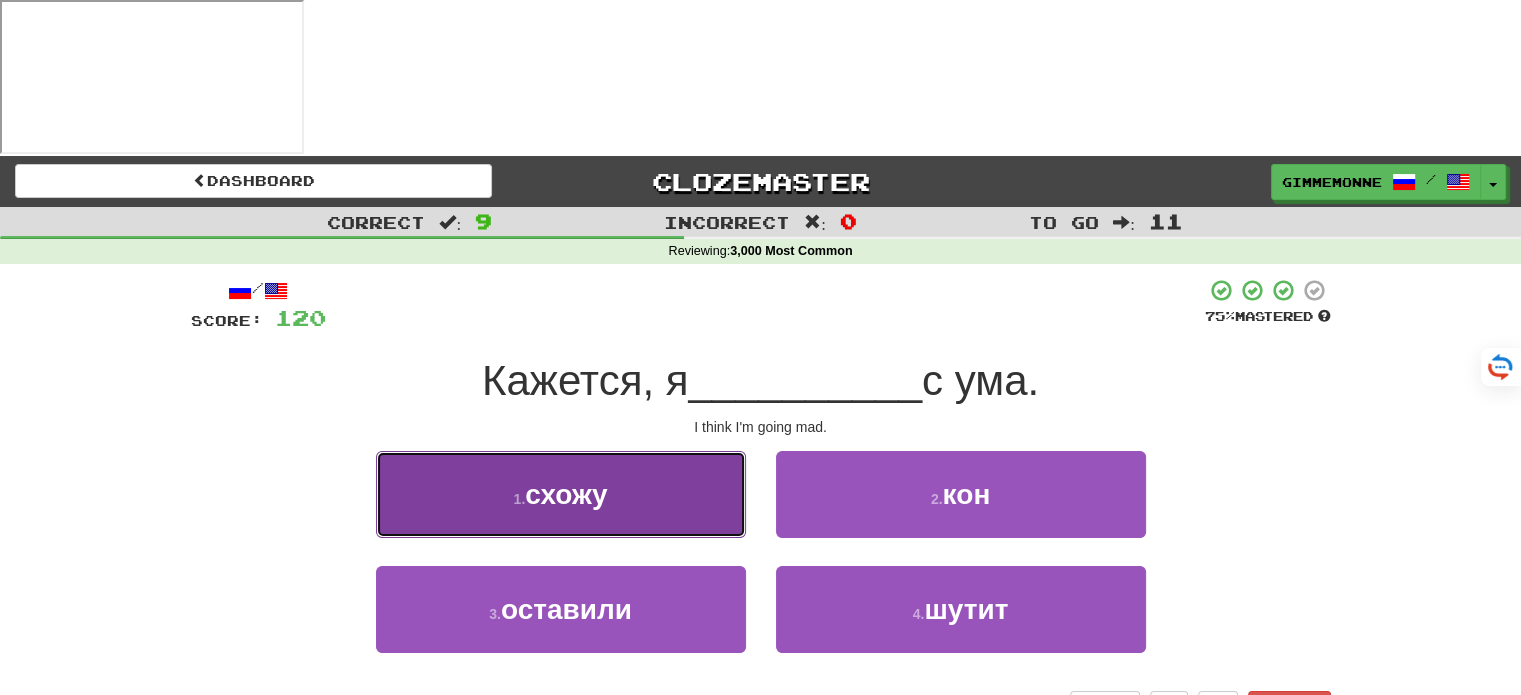 click on "1 .  схожу" at bounding box center (561, 494) 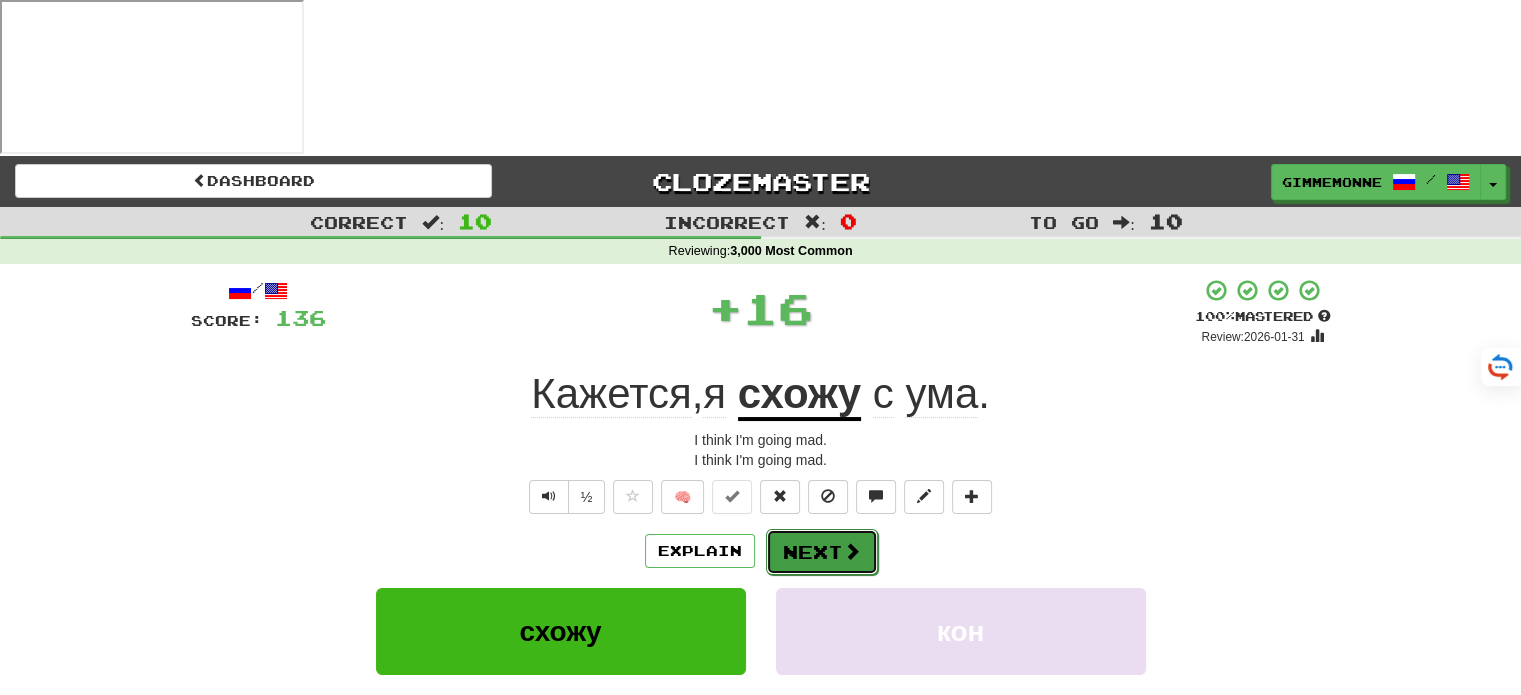 click on "Next" at bounding box center [822, 552] 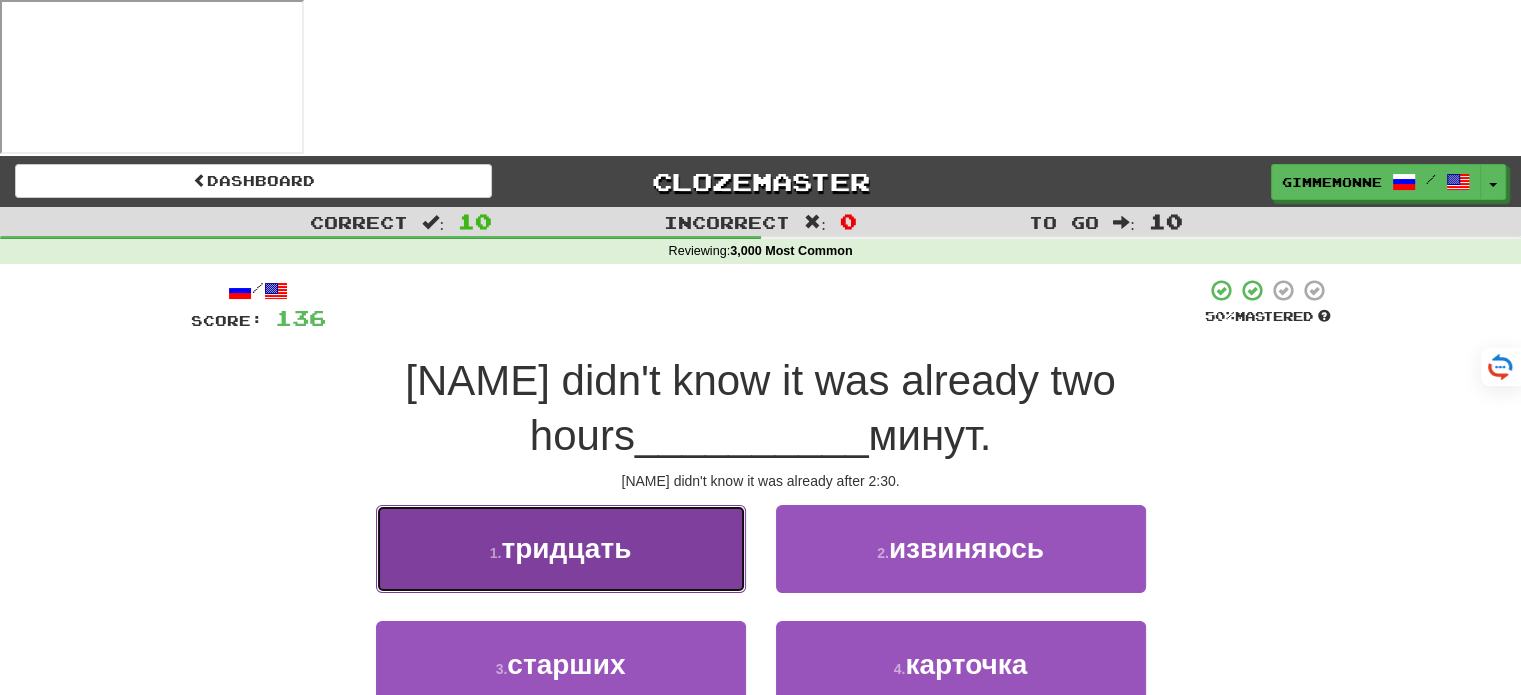 click on "1 .  тридцать" at bounding box center (561, 548) 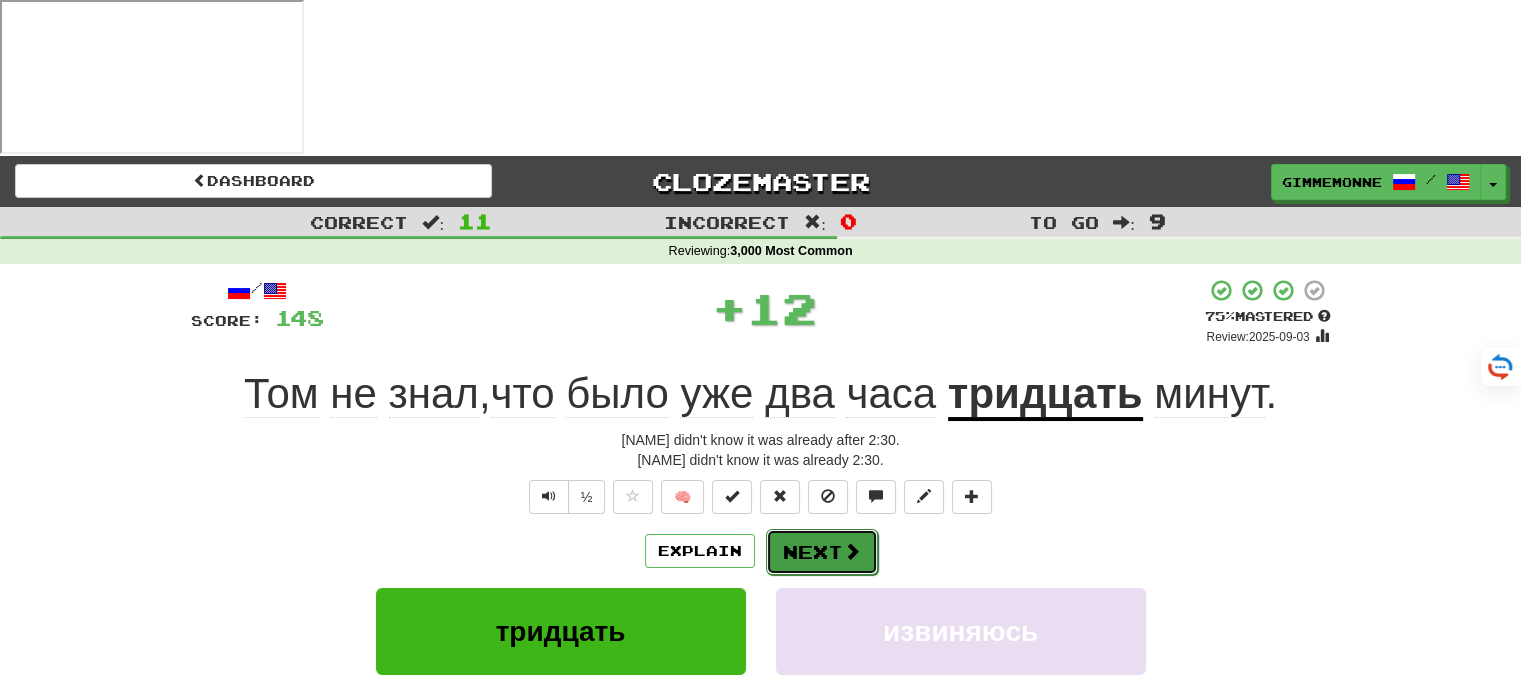 click on "Next" at bounding box center (822, 552) 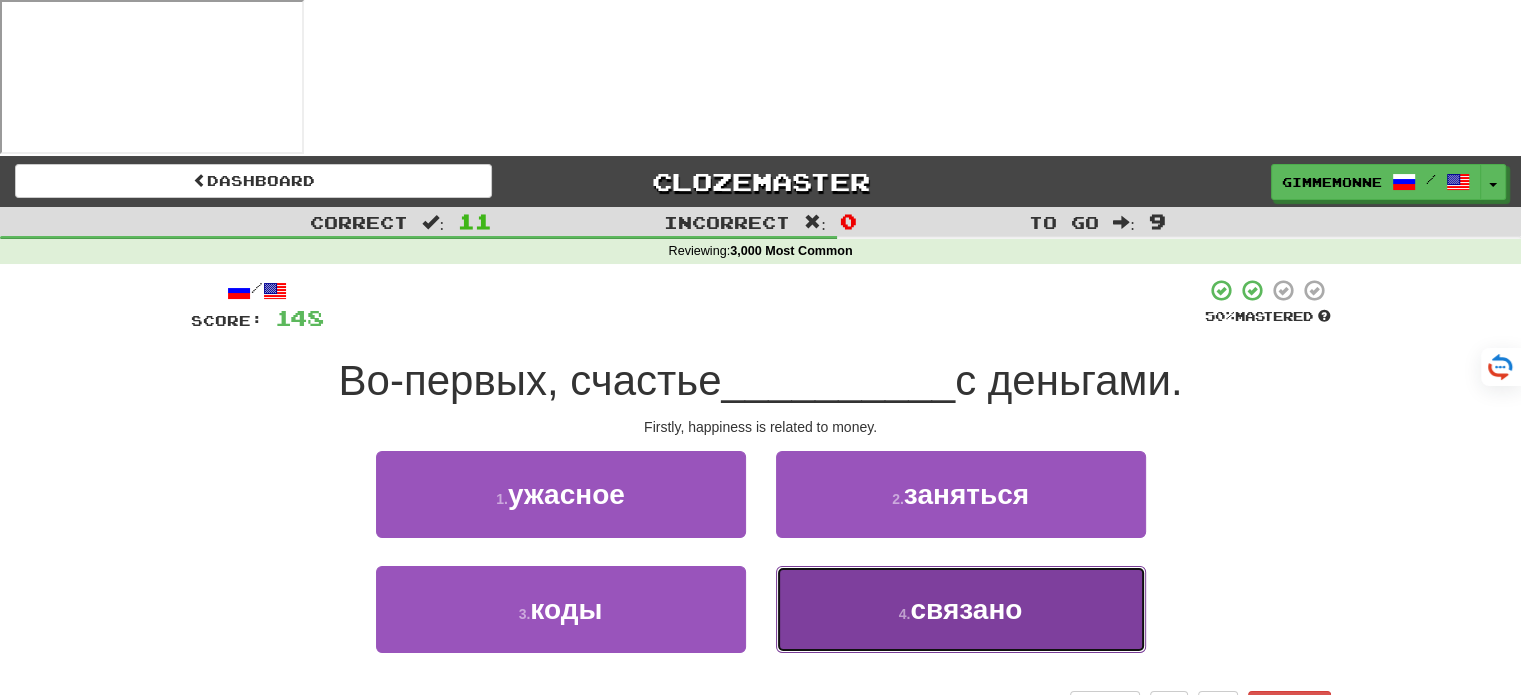 click on "4 .  связано" at bounding box center (961, 609) 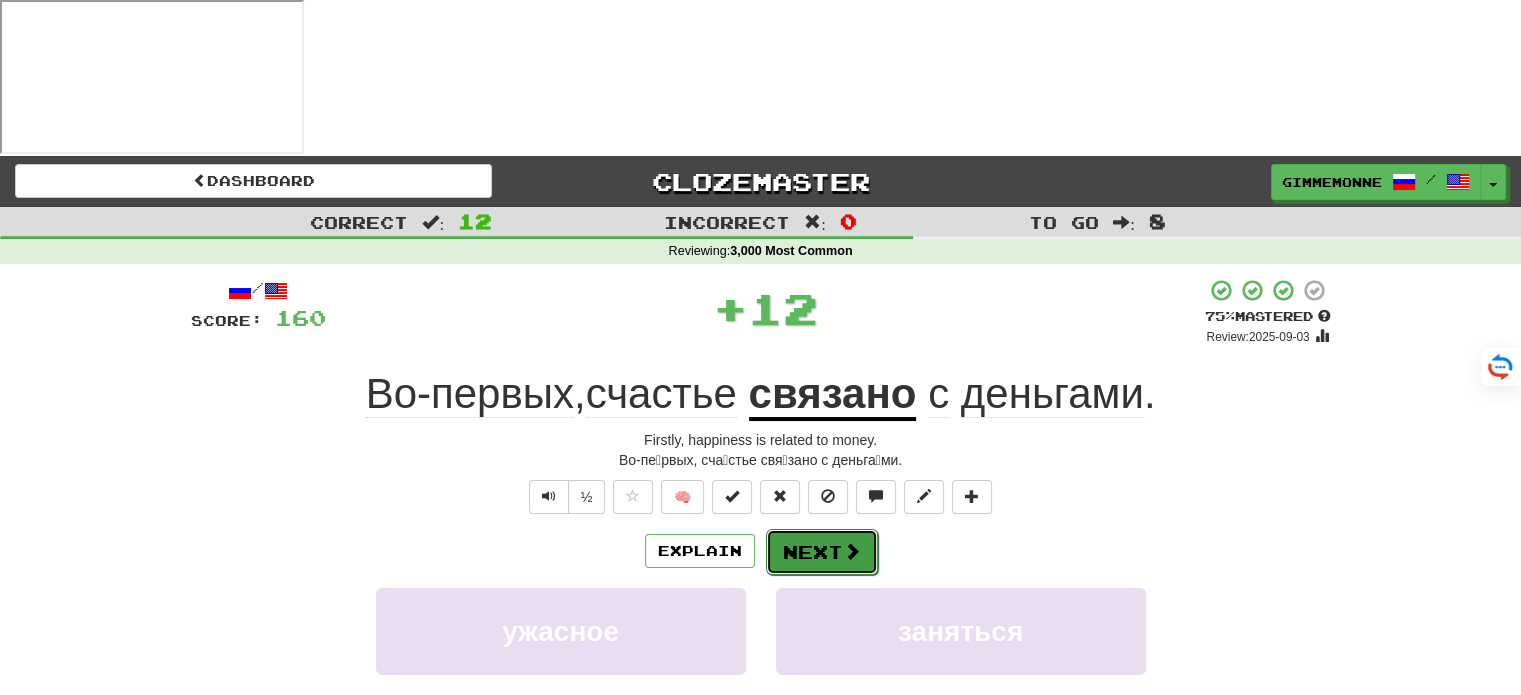 click on "Next" at bounding box center [822, 552] 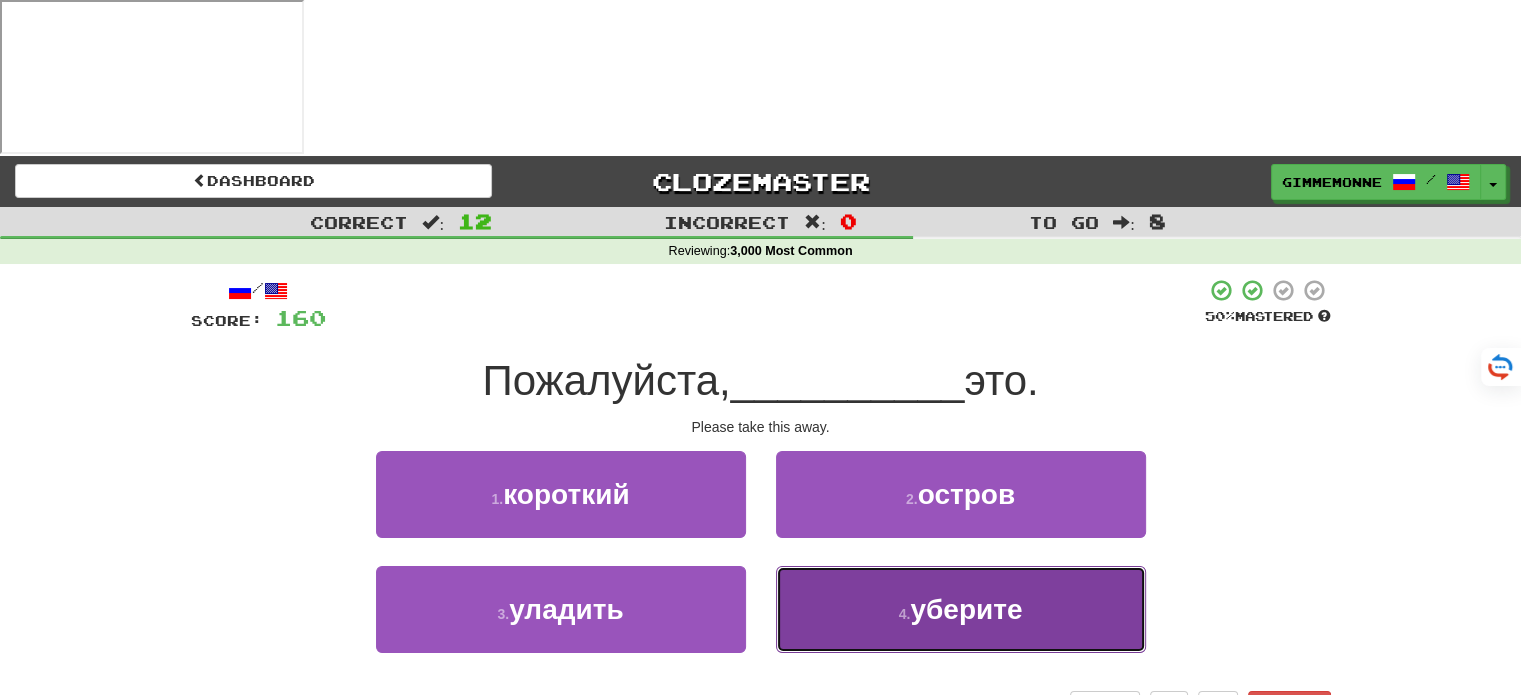 click on "4 .  уберите" at bounding box center [961, 609] 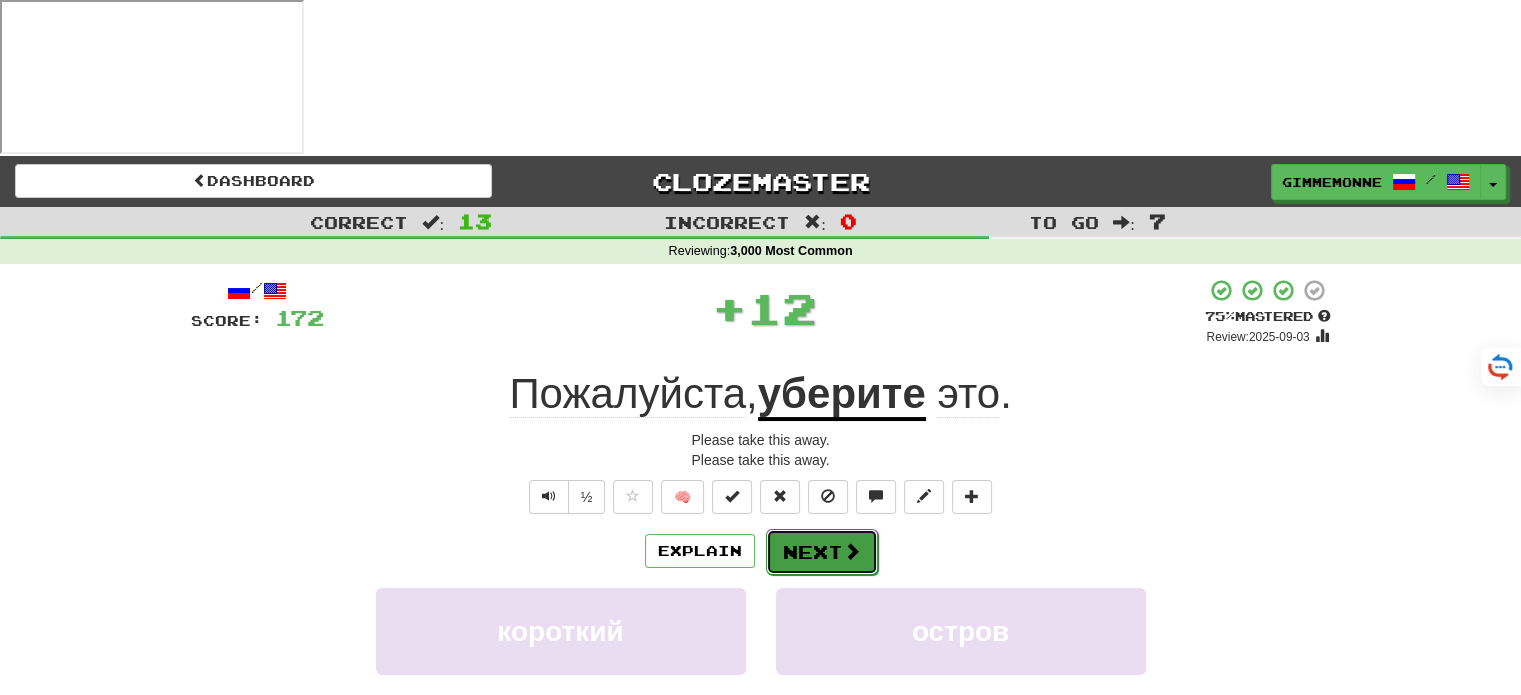 click on "Next" at bounding box center [822, 552] 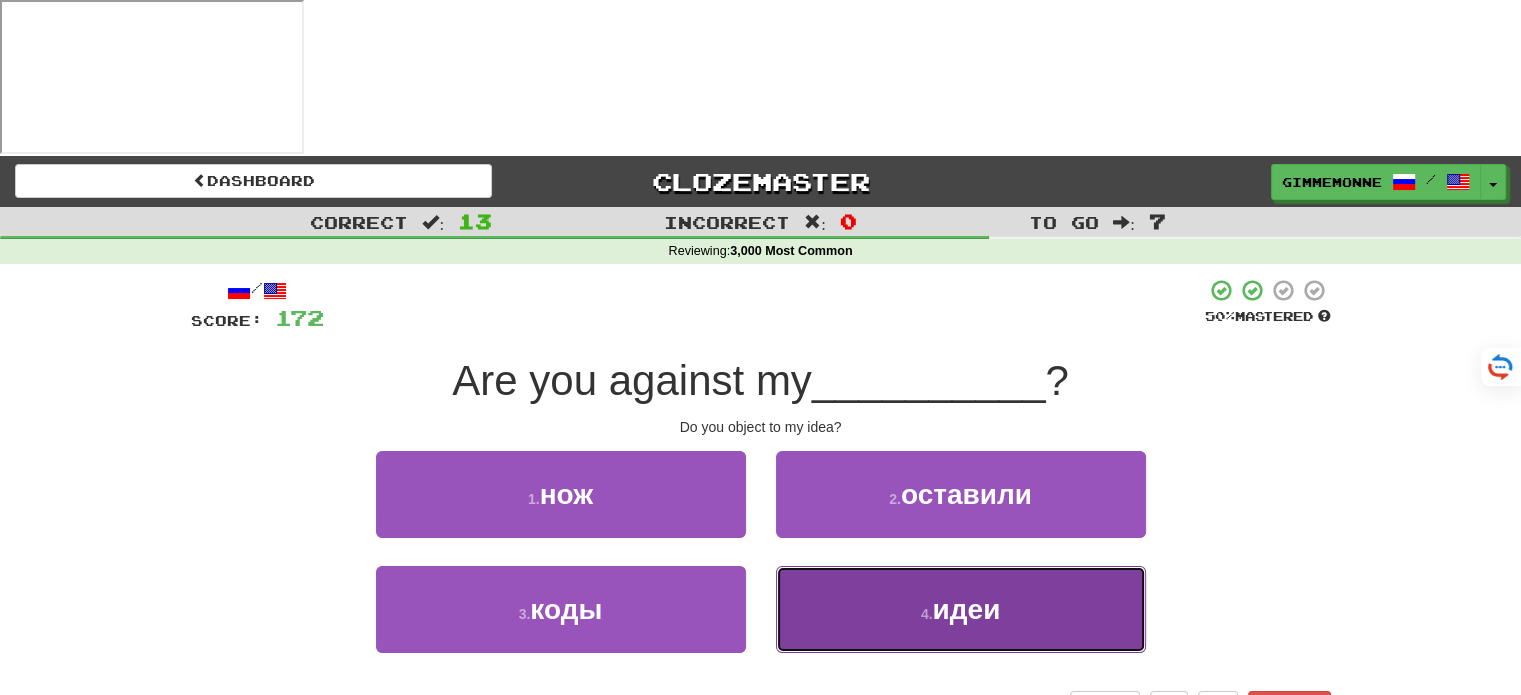 click on "4 ." at bounding box center [927, 614] 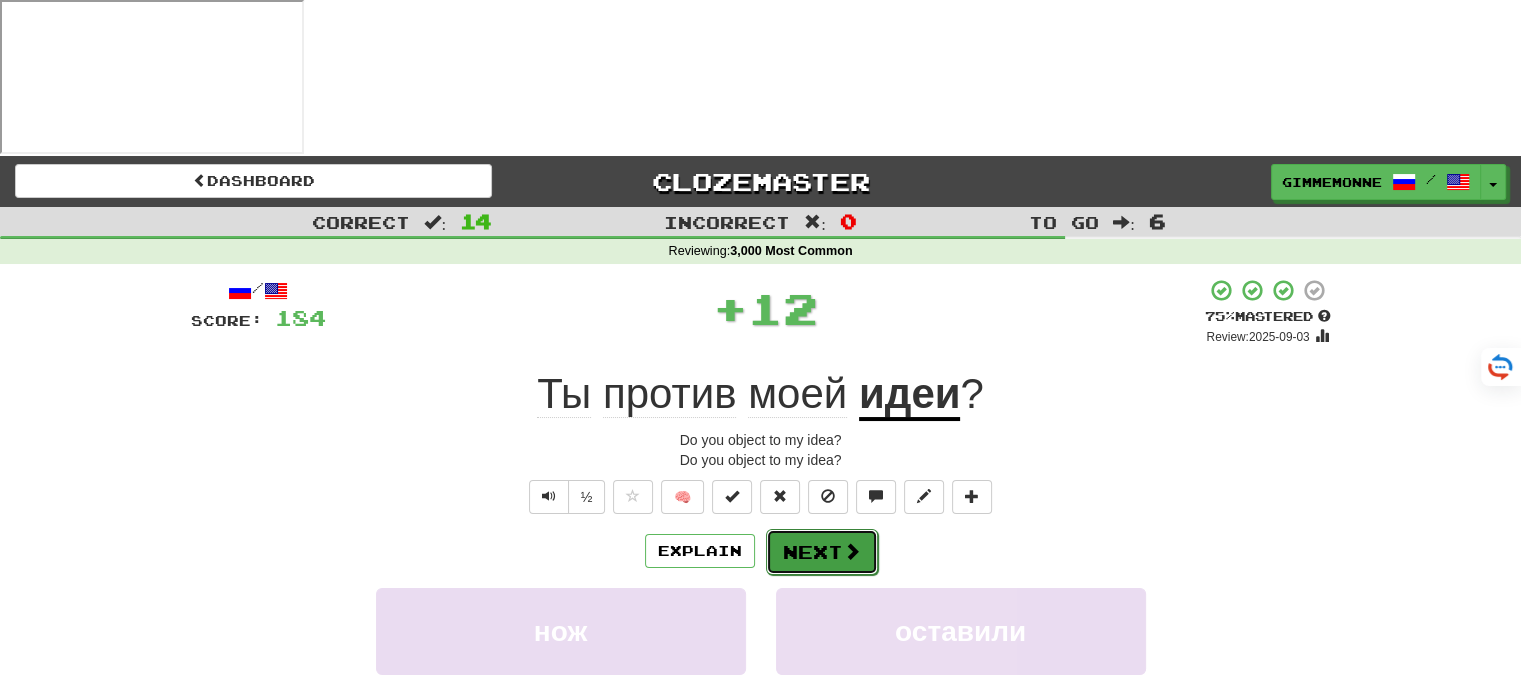 click on "Next" at bounding box center (822, 552) 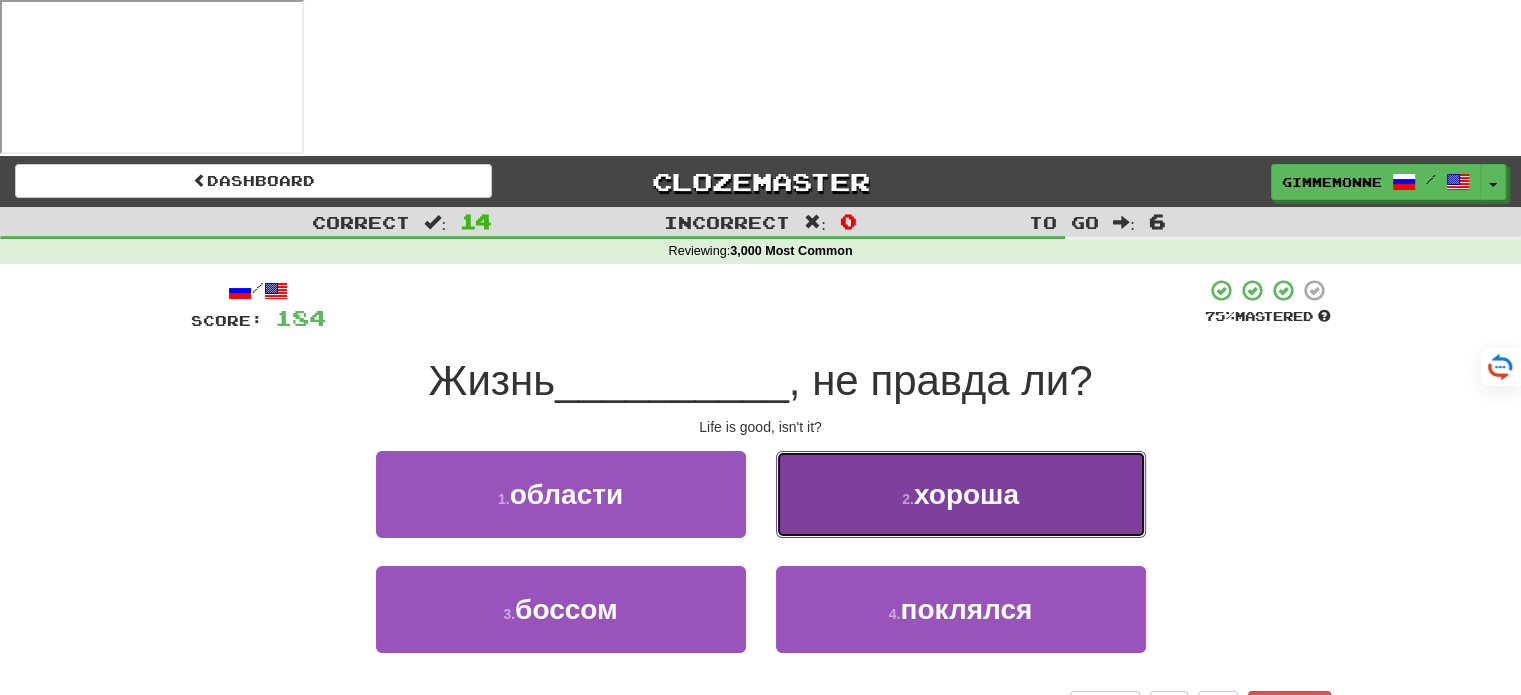 click on "хороша" at bounding box center (966, 494) 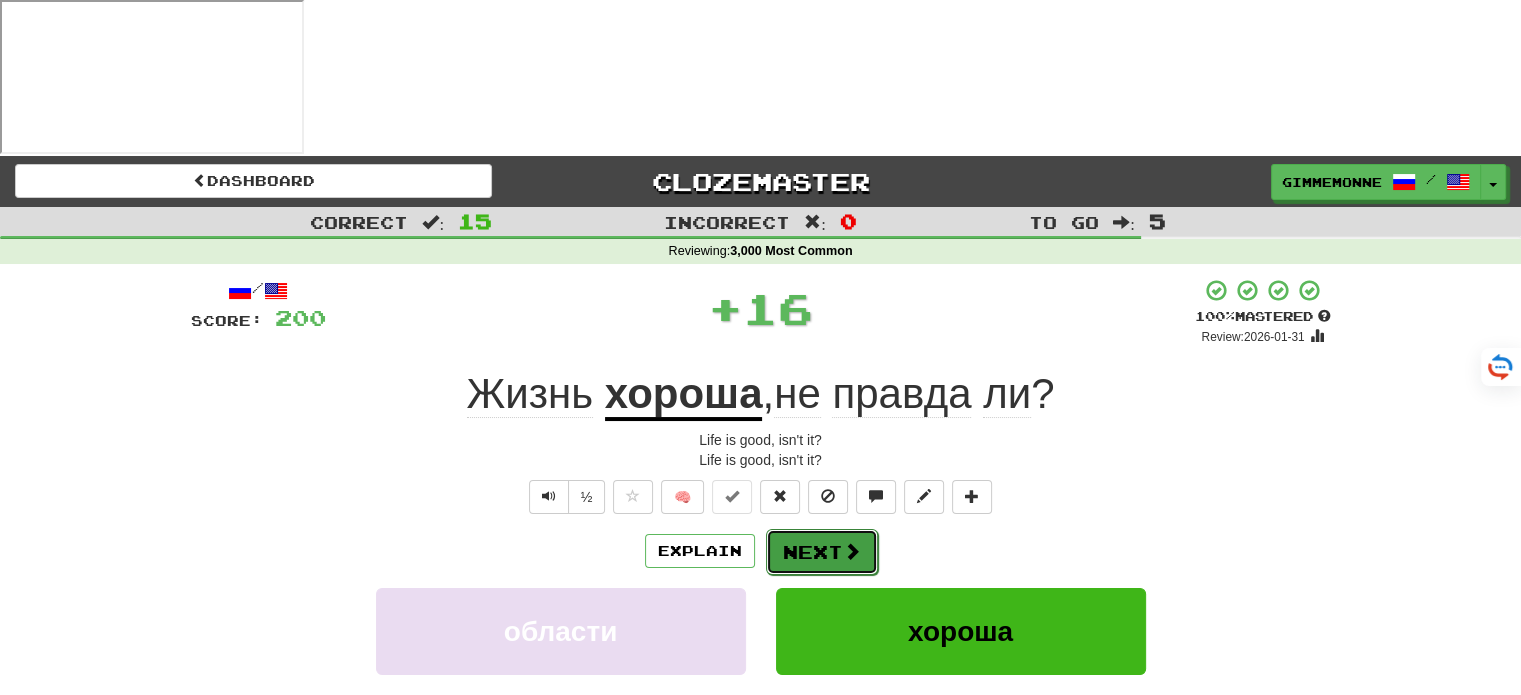 click on "Next" at bounding box center (822, 552) 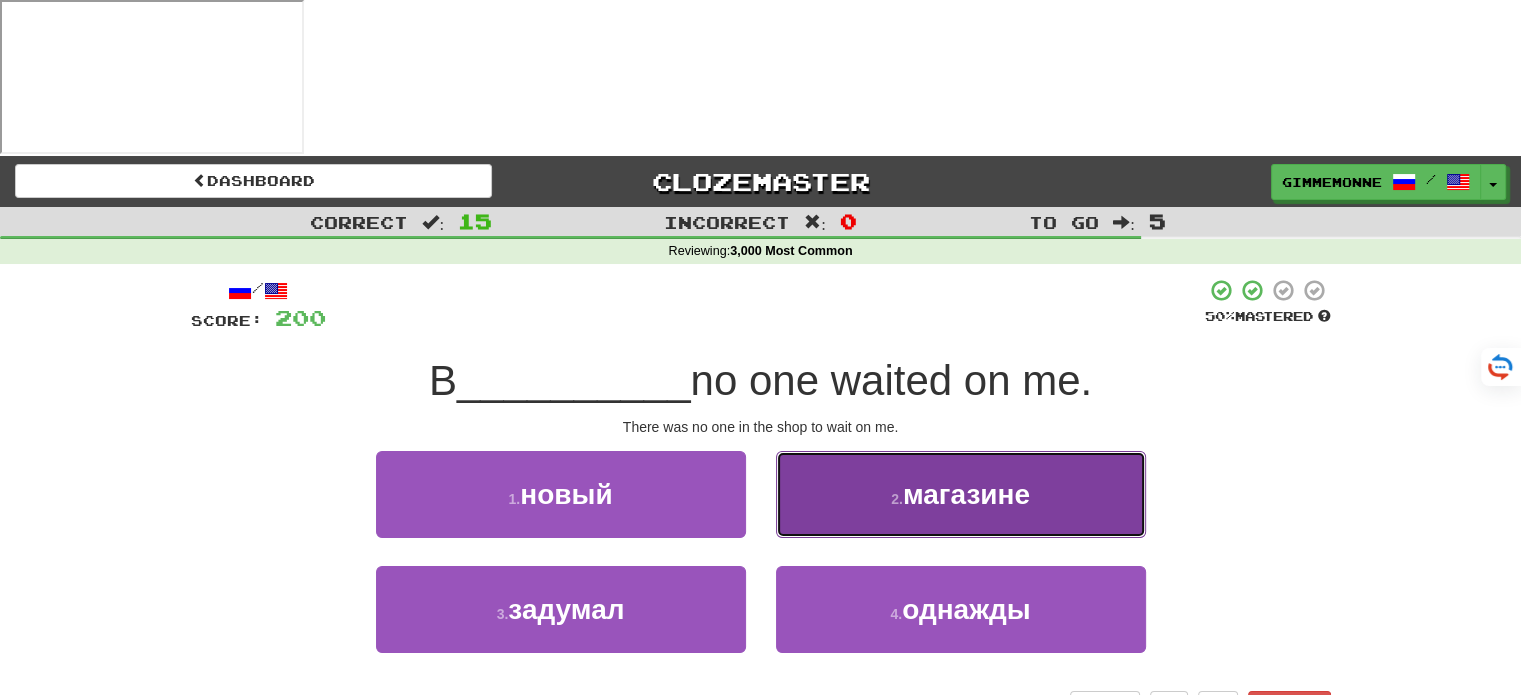 click on "магазине" at bounding box center (966, 494) 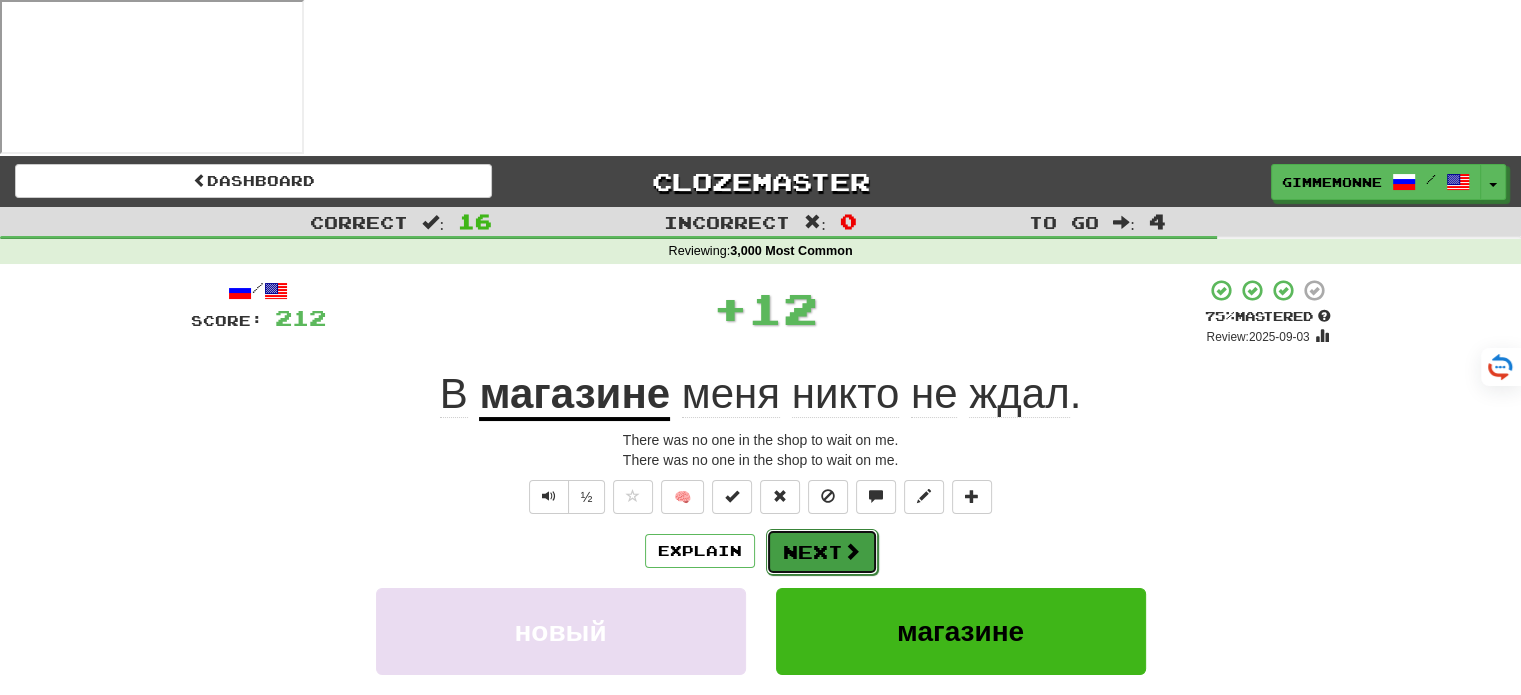 click on "Next" at bounding box center (822, 552) 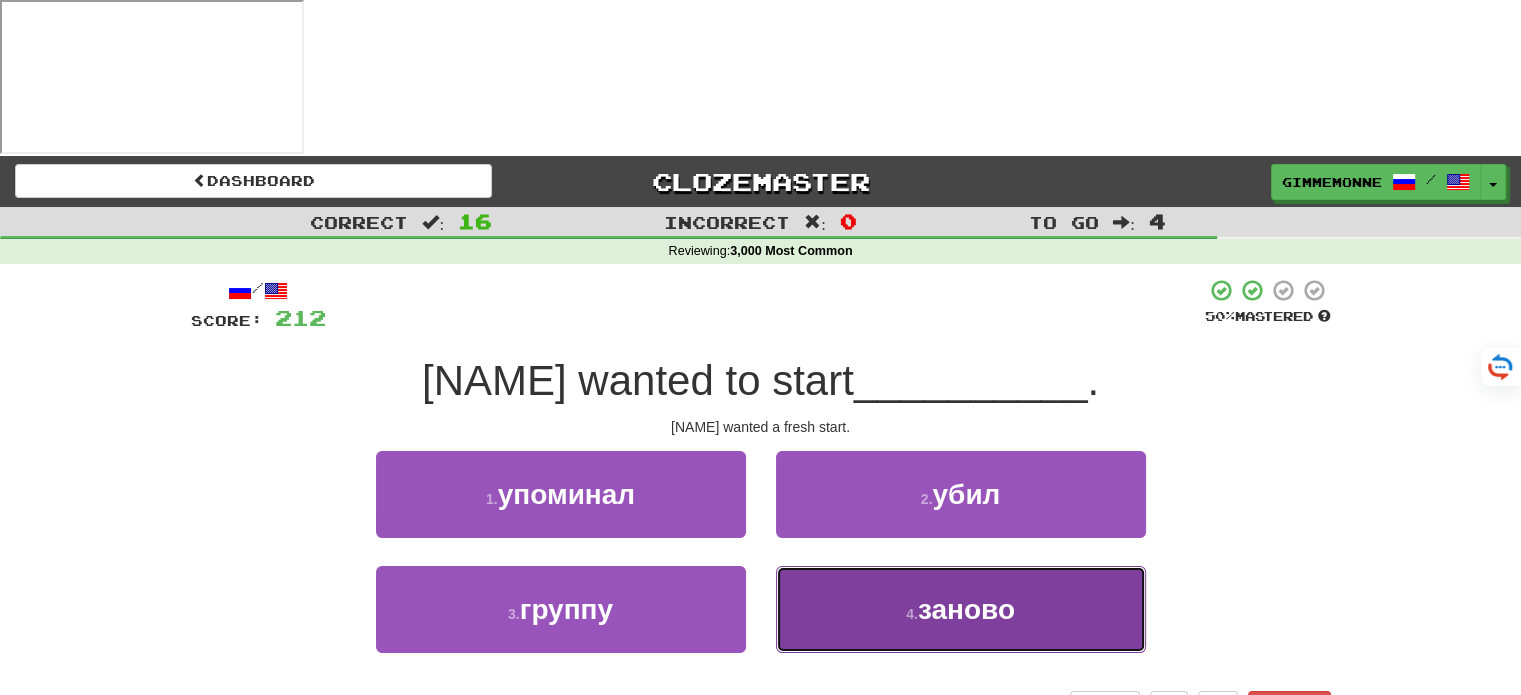 click on "4 .  заново" at bounding box center [961, 609] 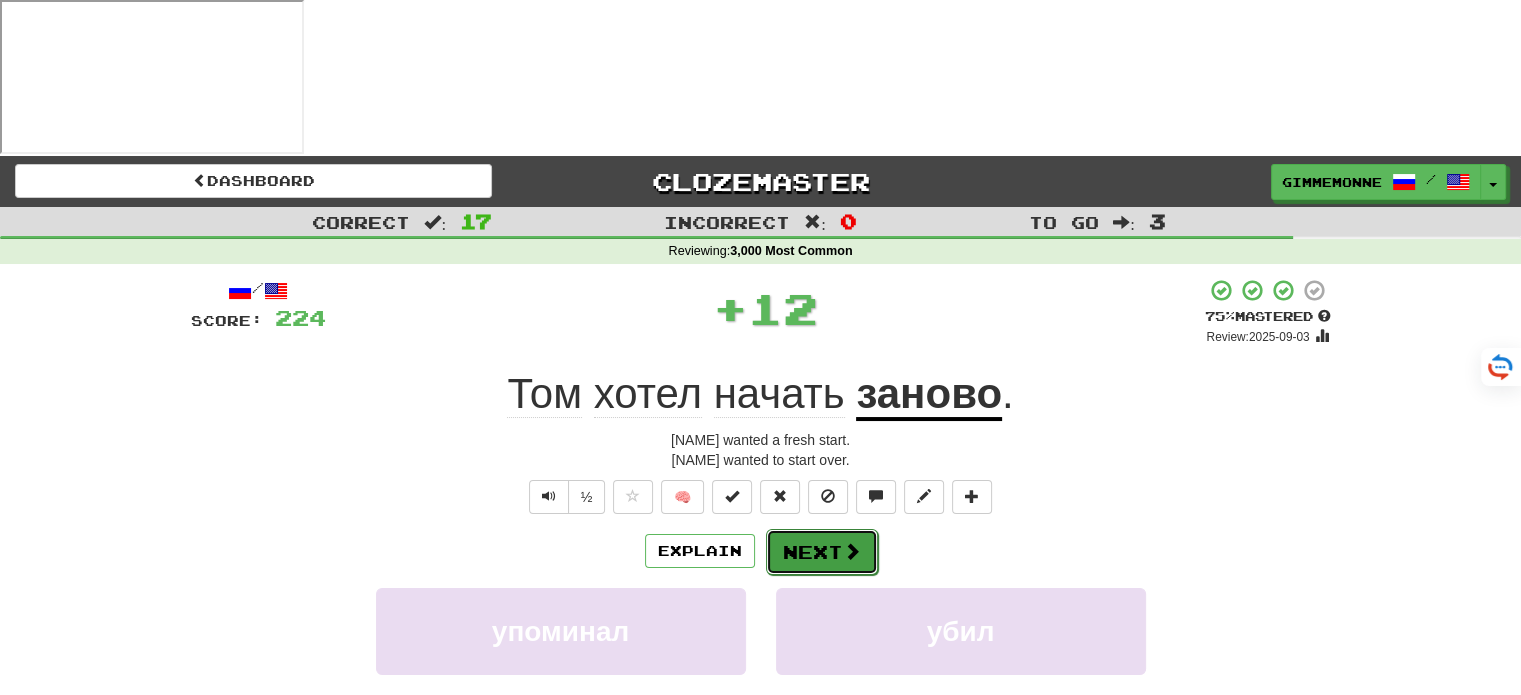 click on "Next" at bounding box center [822, 552] 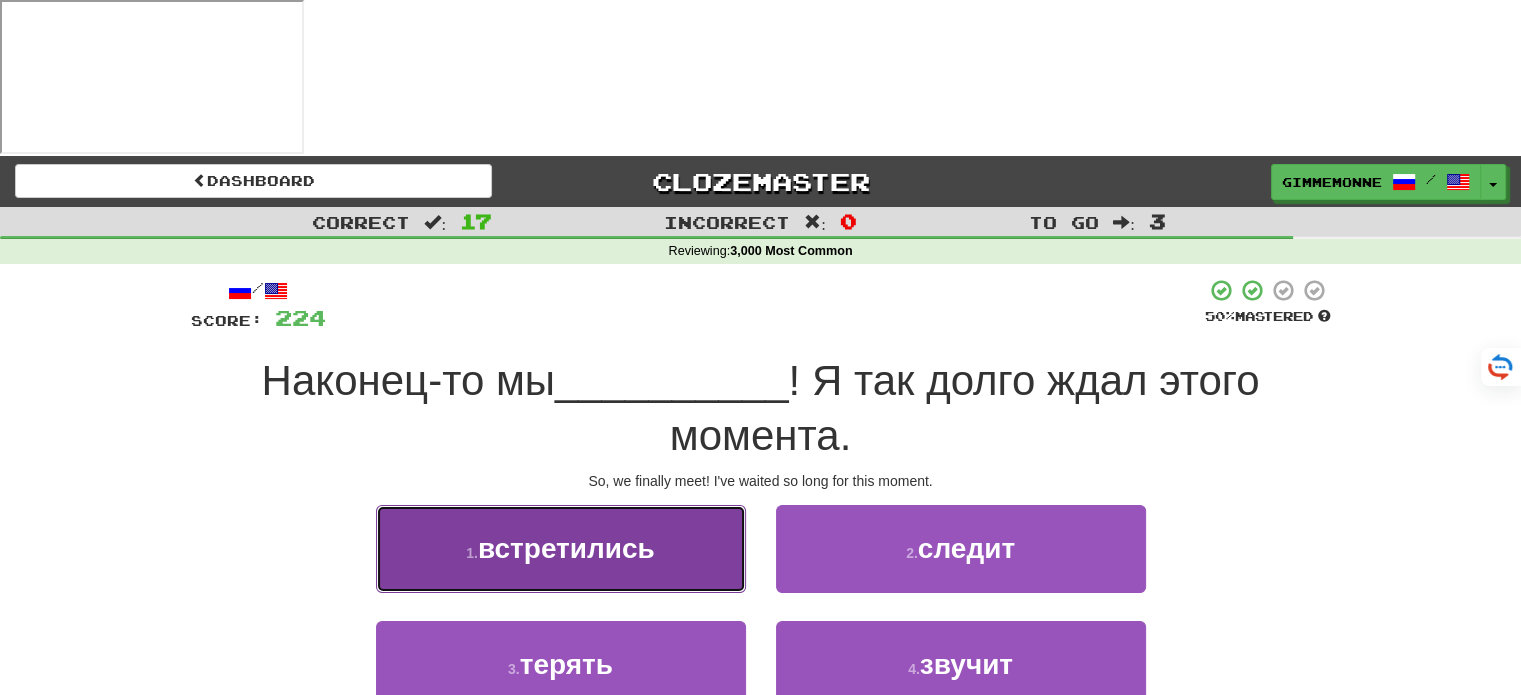 click on "1 .  встретились" at bounding box center [561, 548] 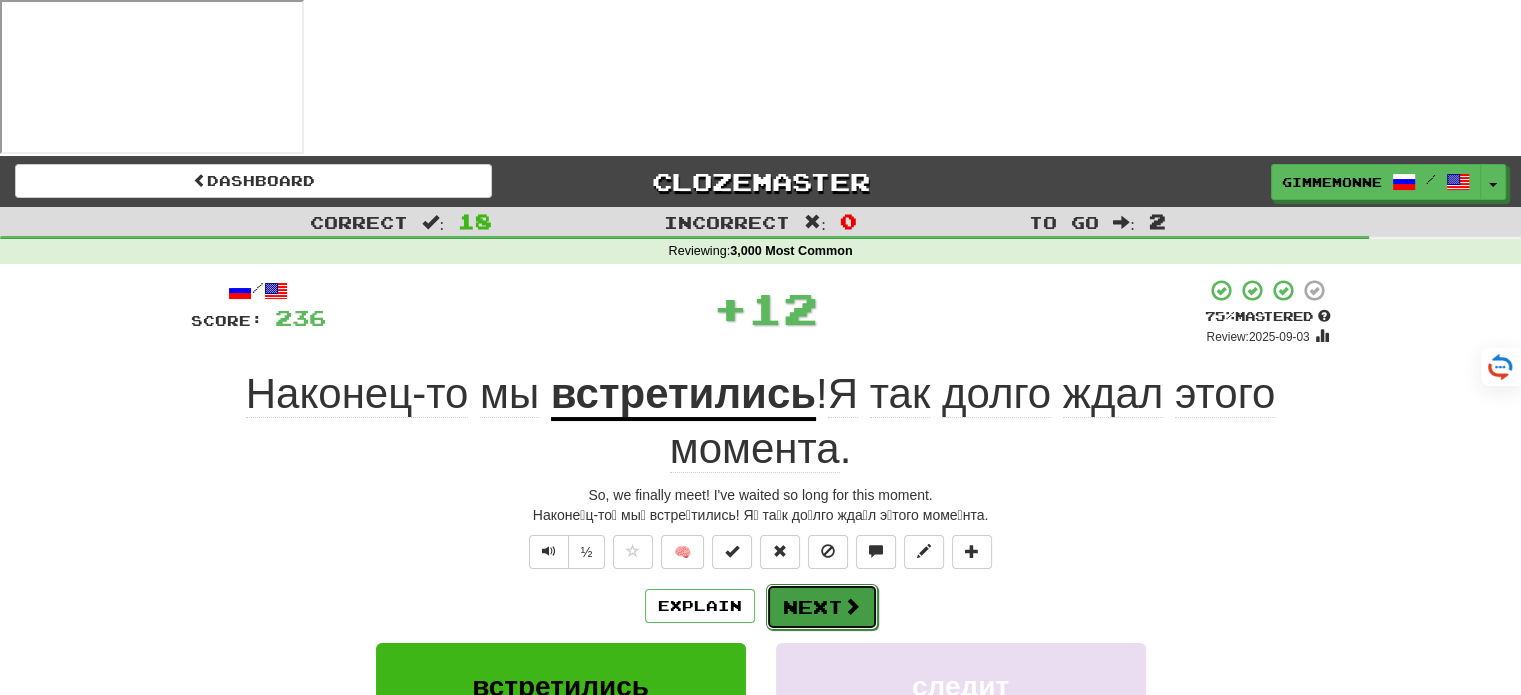 click on "Next" at bounding box center [822, 607] 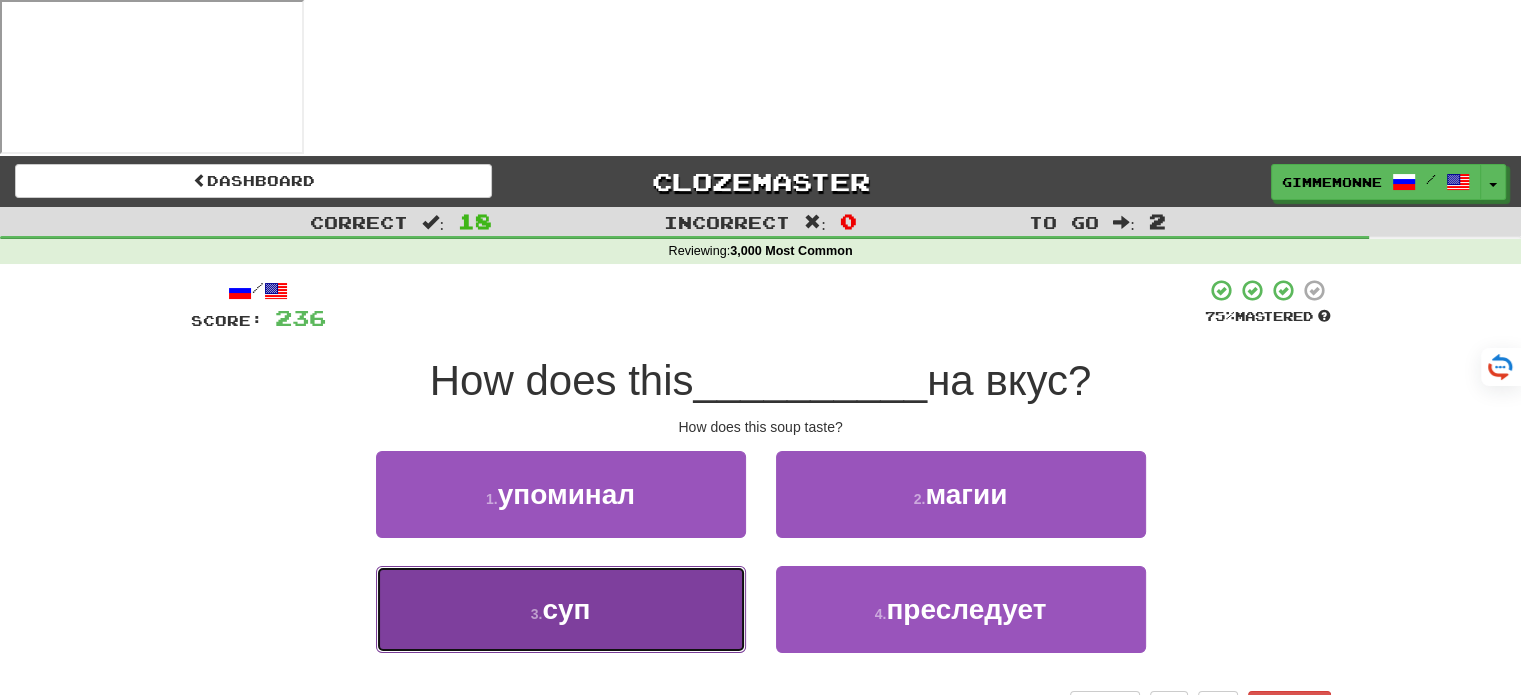 click on "3 .  суп" at bounding box center (561, 609) 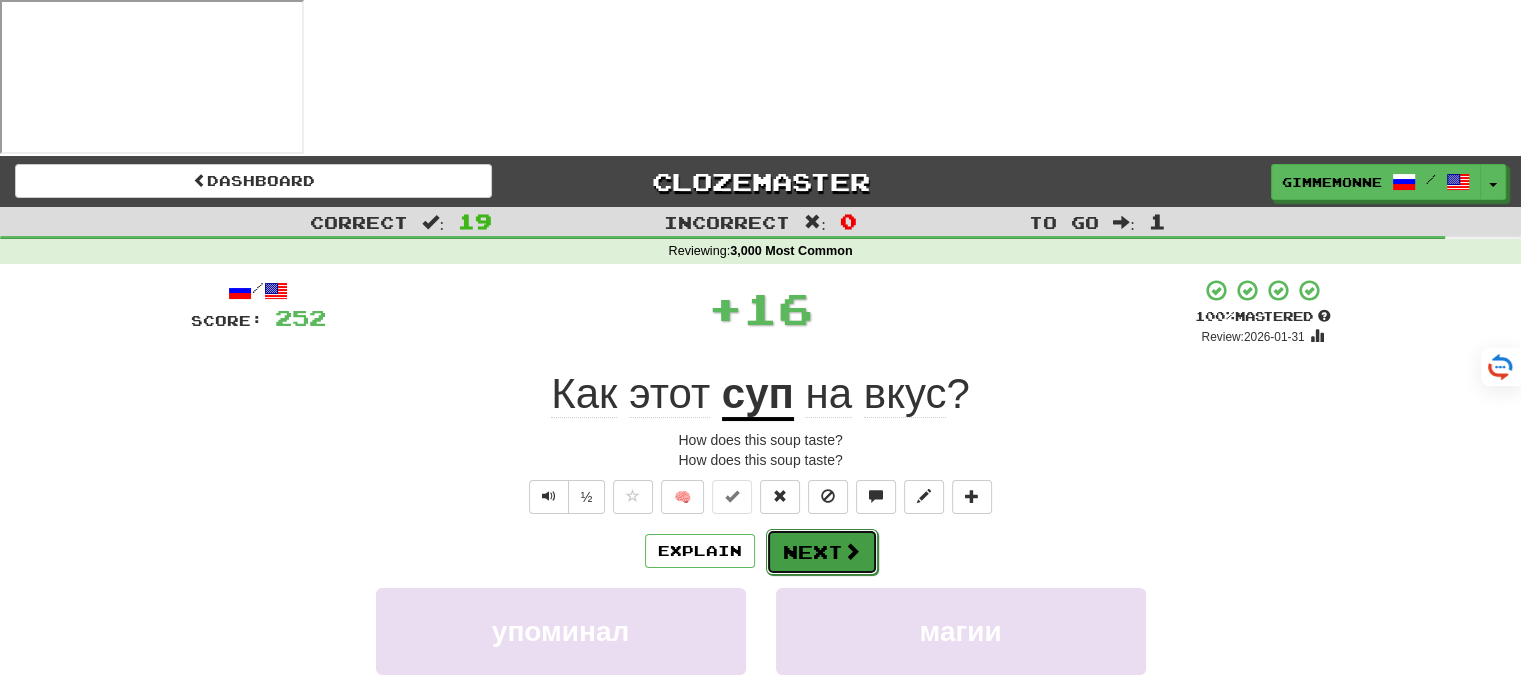 click on "Next" at bounding box center [822, 552] 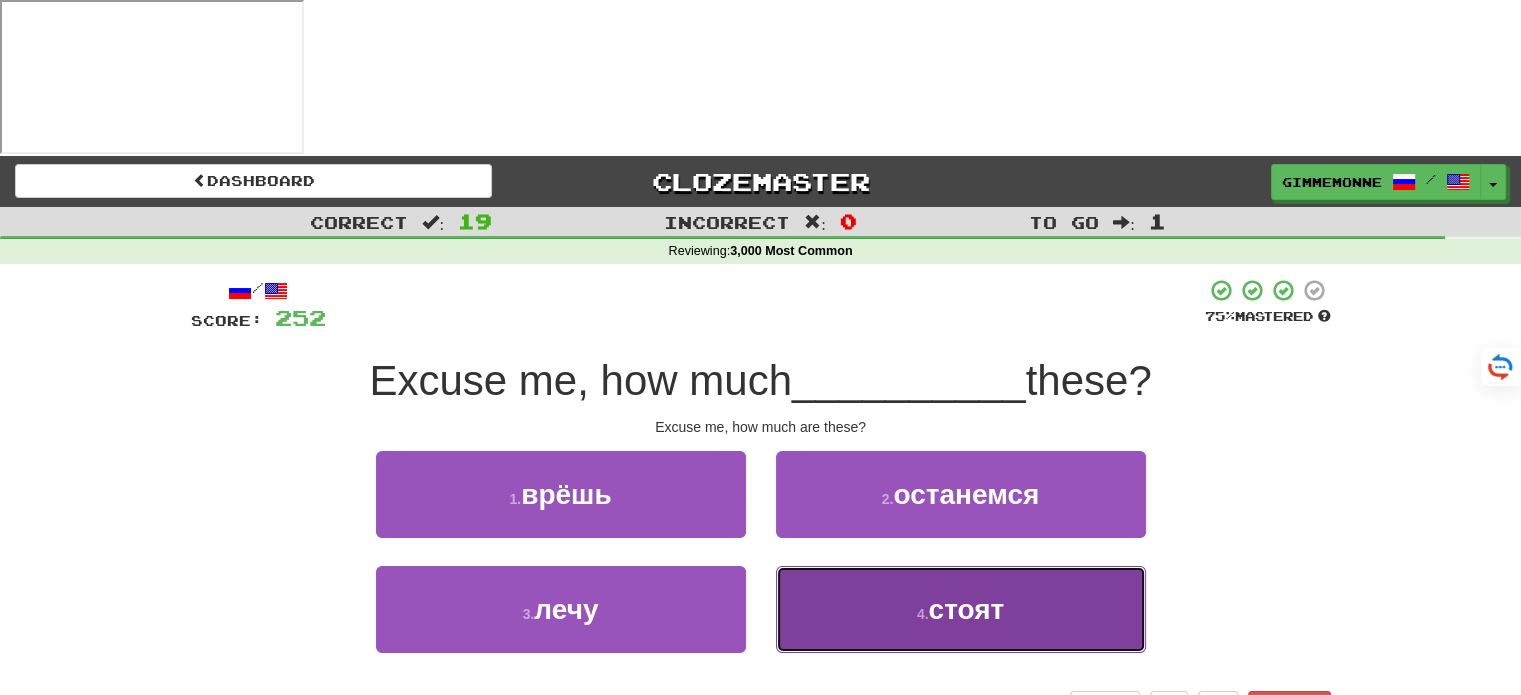 click on "4 .  стоят" at bounding box center (961, 609) 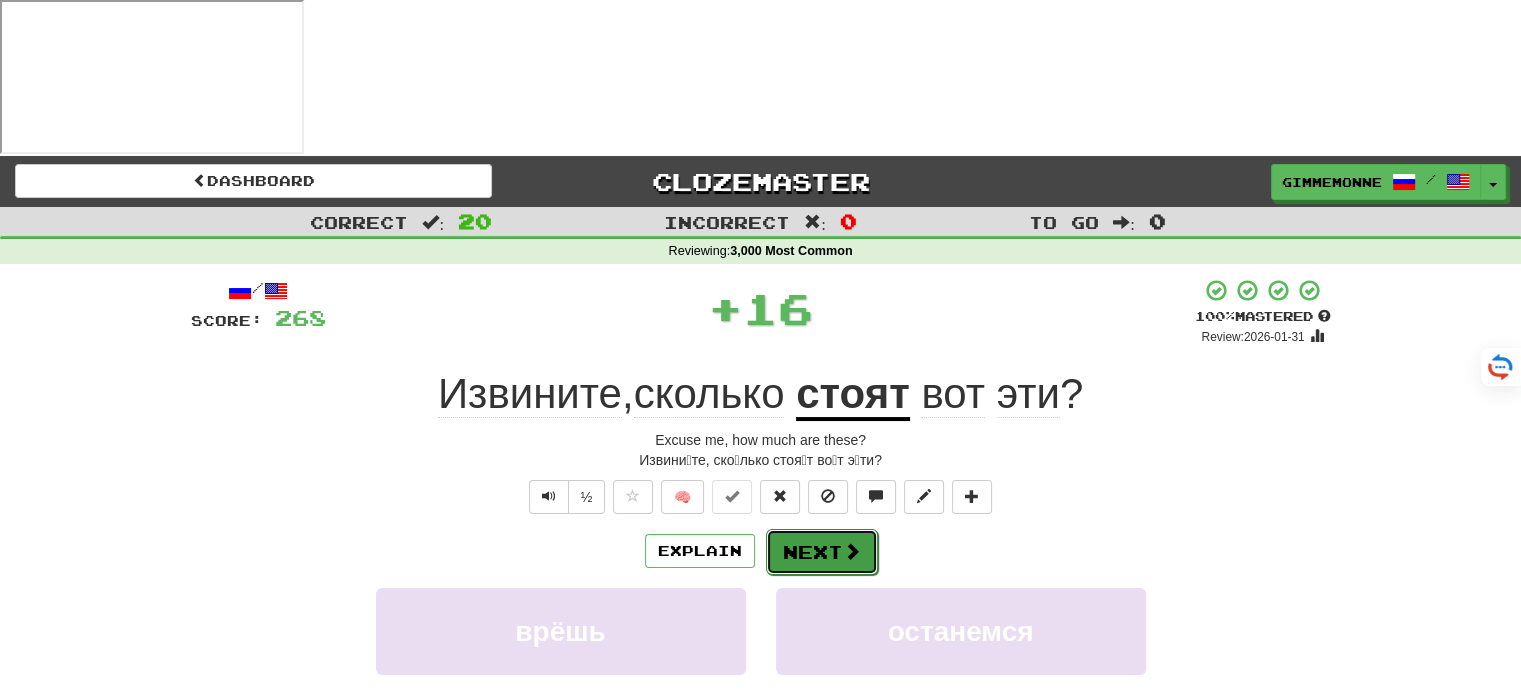 click on "Next" at bounding box center (822, 552) 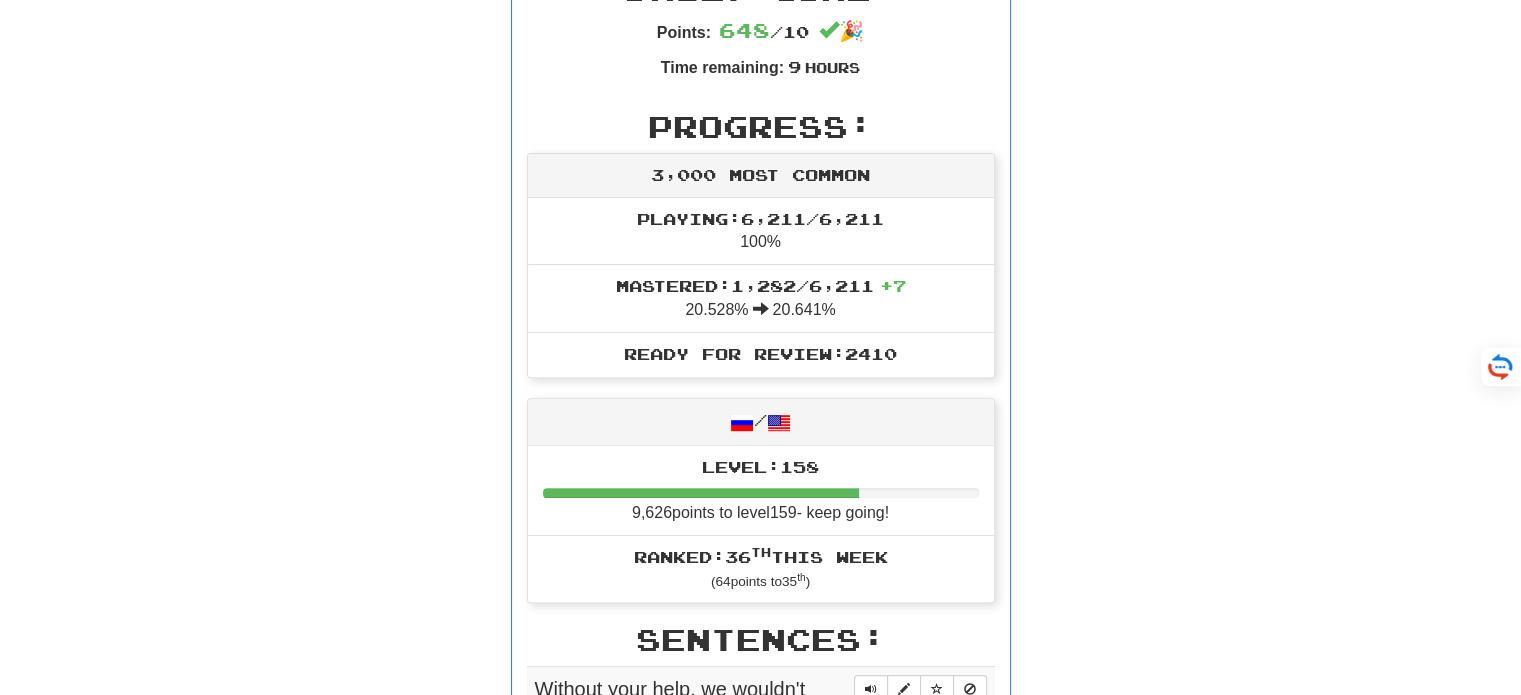 scroll, scrollTop: 100, scrollLeft: 0, axis: vertical 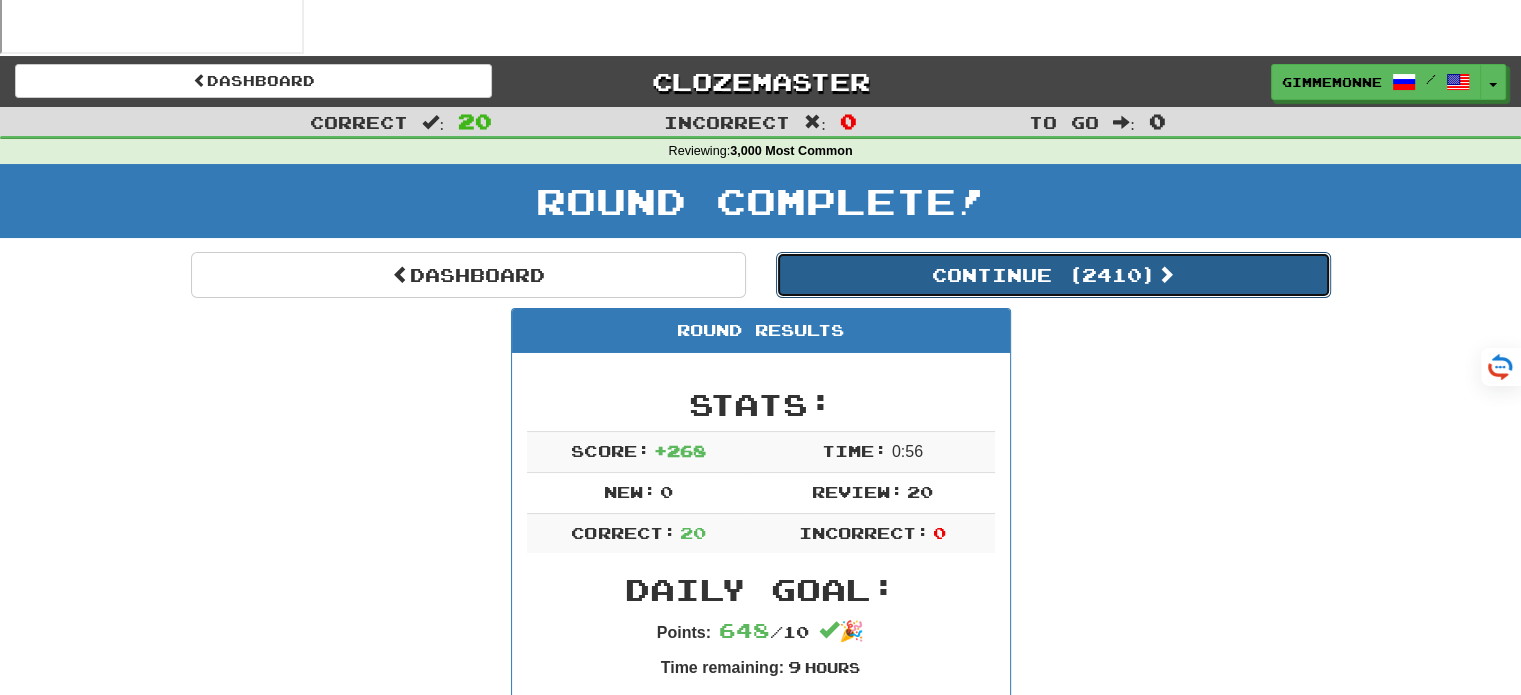 click on "Continue ( 2410 )" at bounding box center [1053, 275] 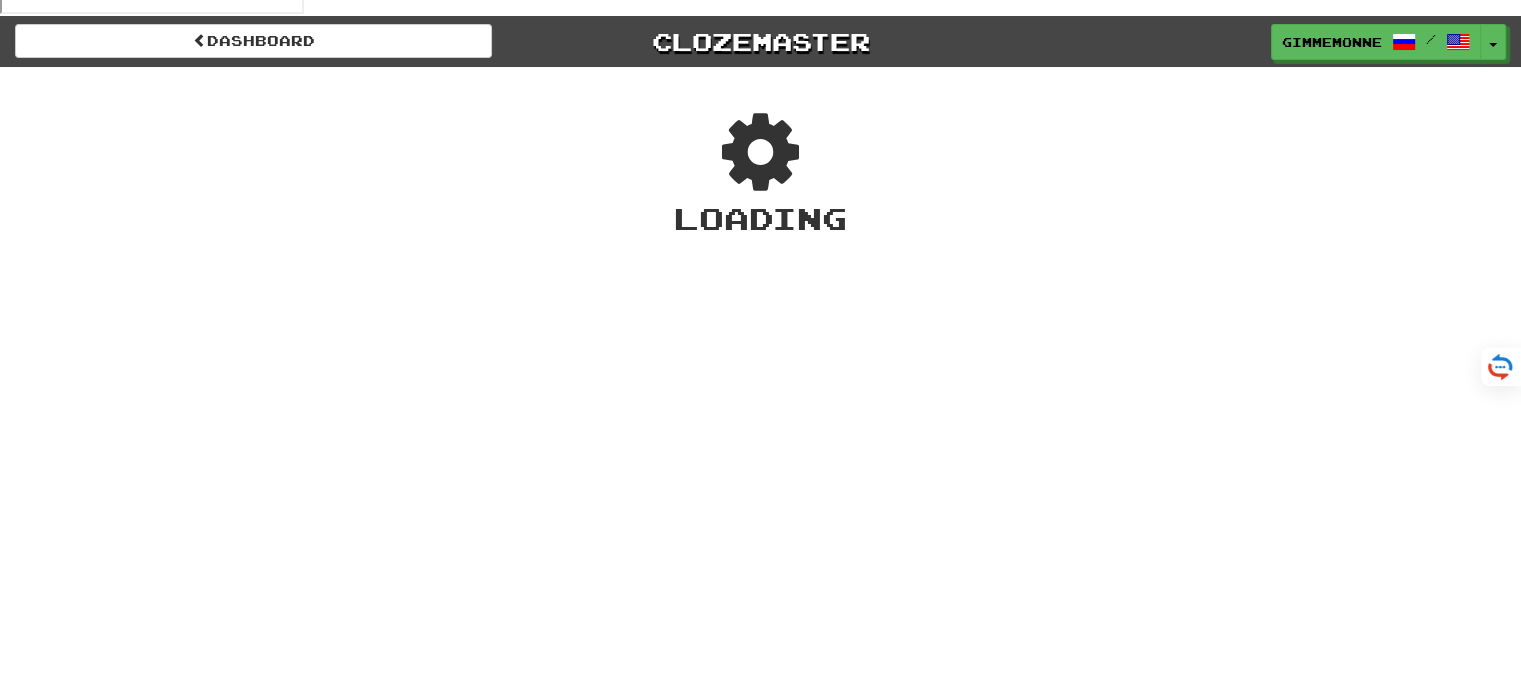 scroll, scrollTop: 100, scrollLeft: 0, axis: vertical 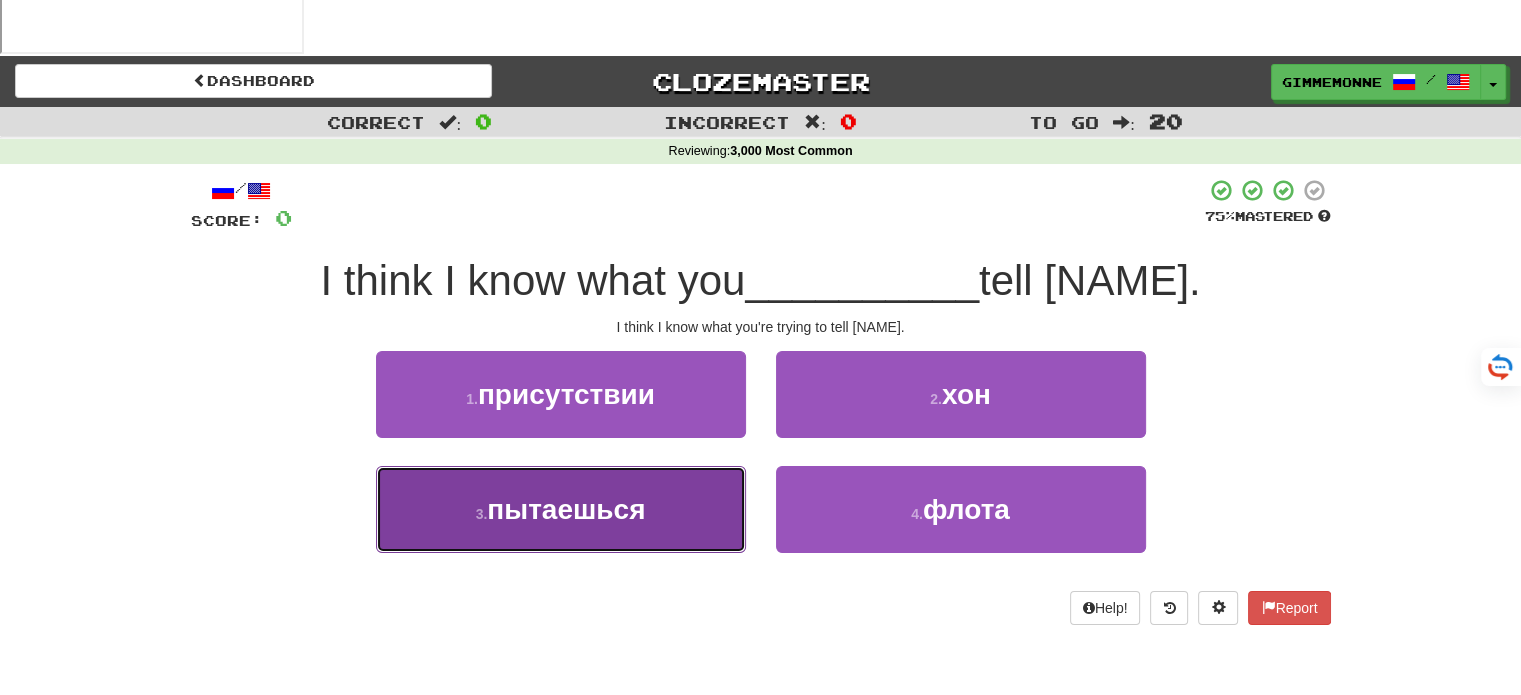 click on "пытаешься" at bounding box center [566, 509] 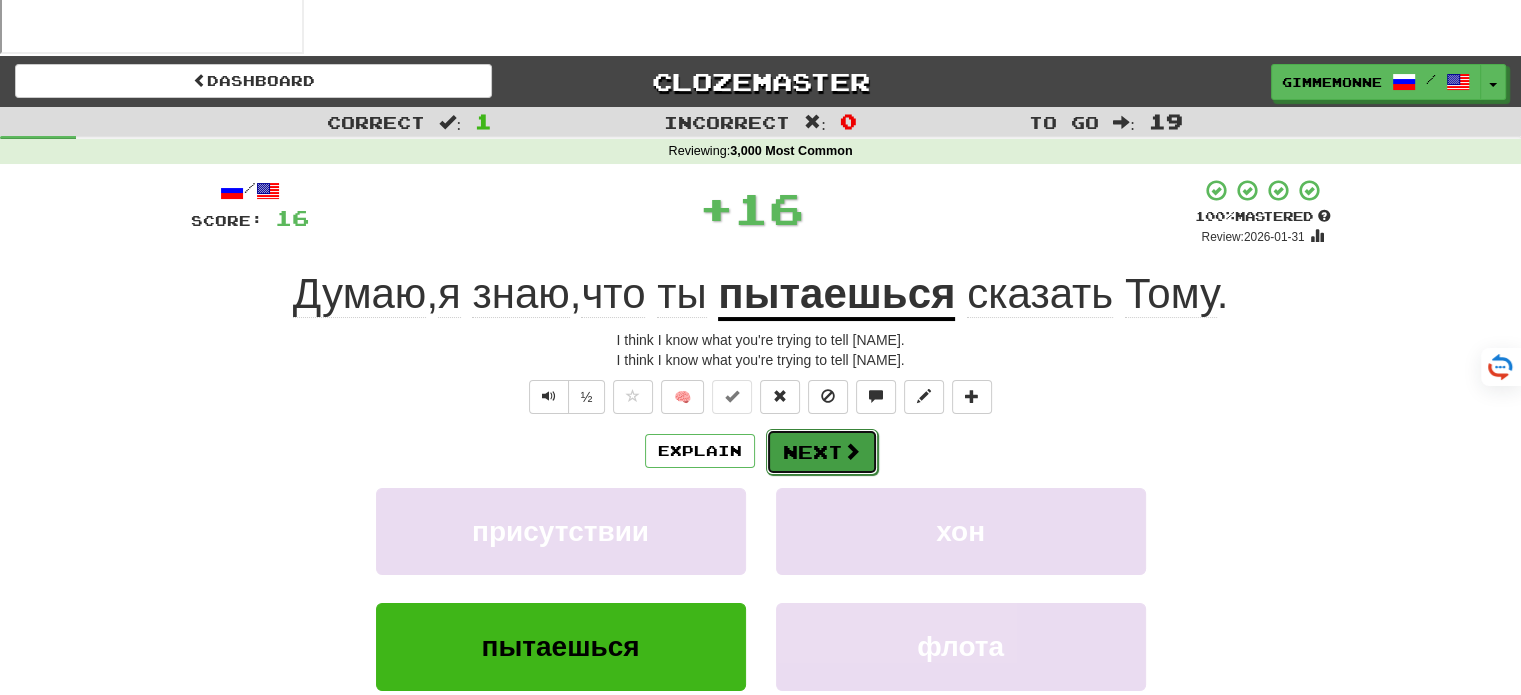 click on "Next" at bounding box center [822, 452] 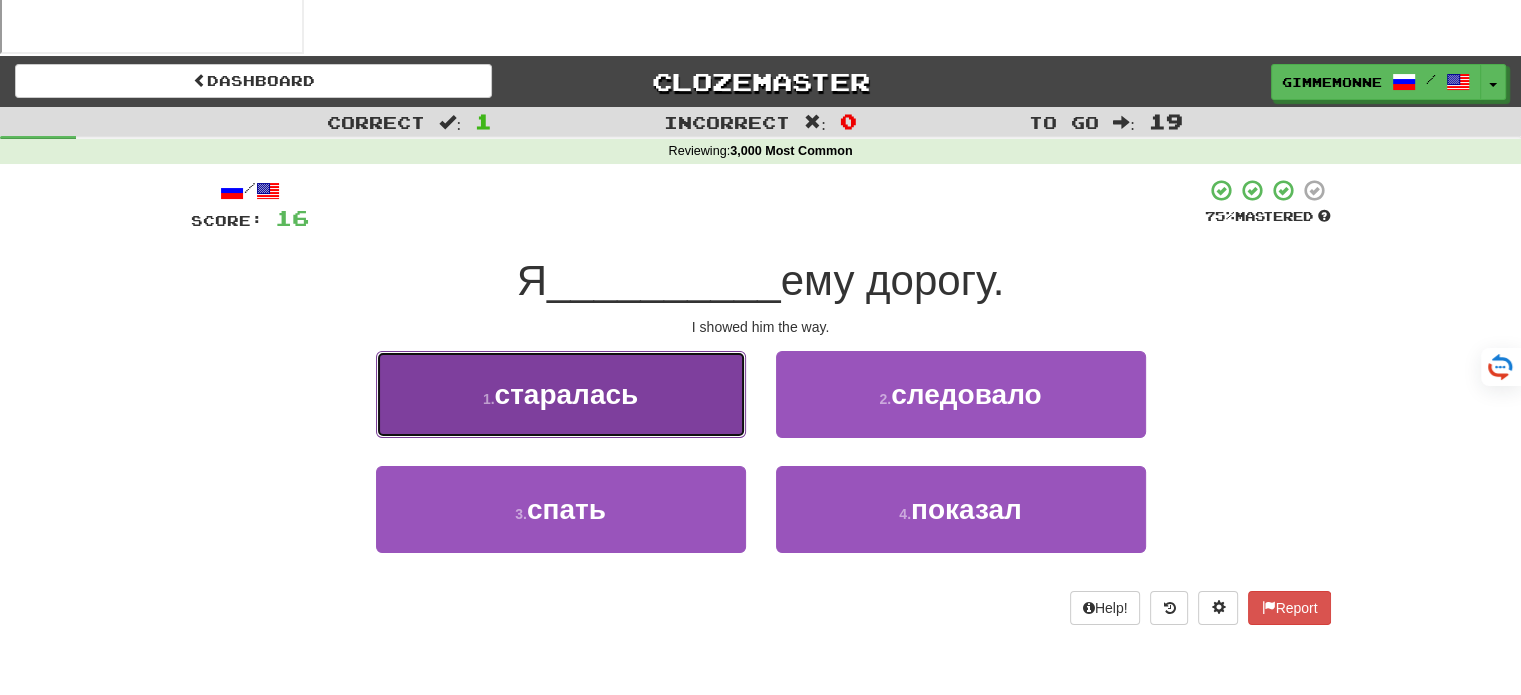 click on "1 .  старалась" at bounding box center [561, 394] 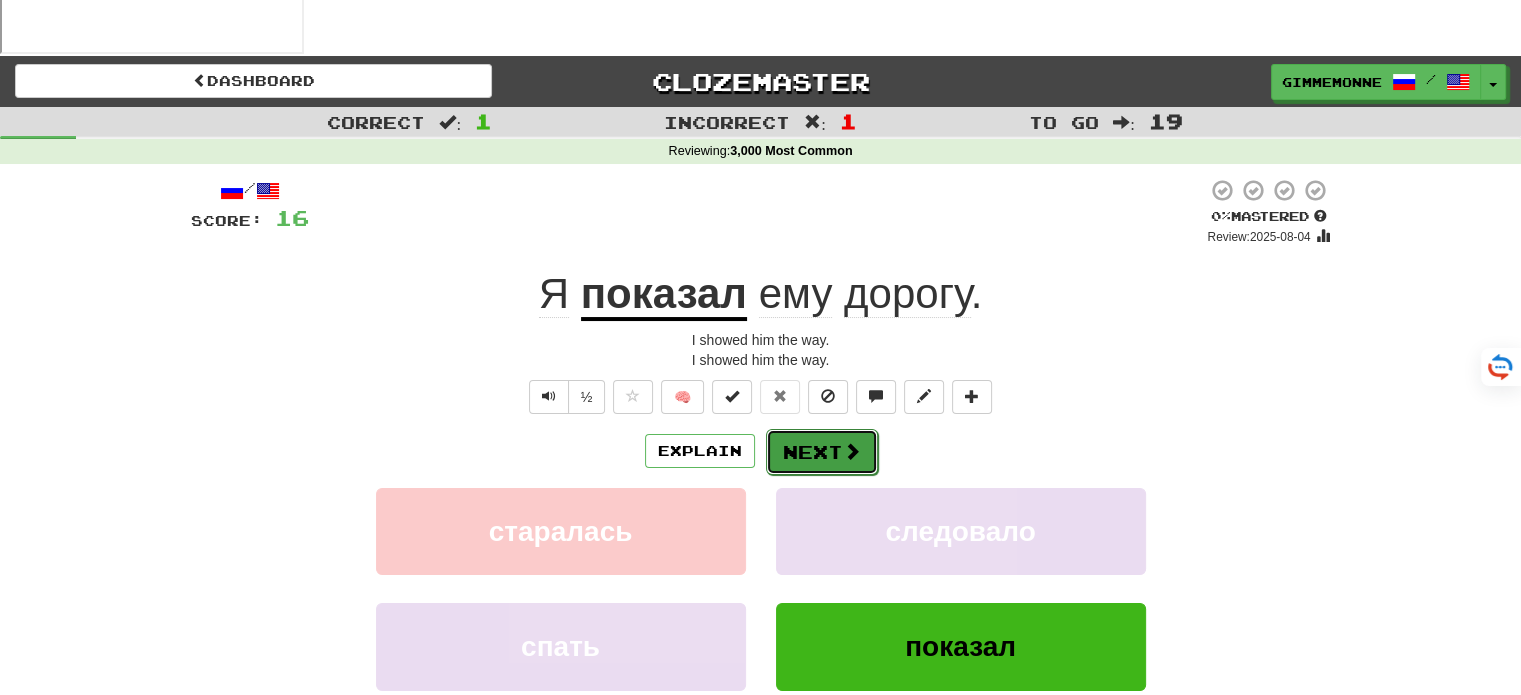 click on "Next" at bounding box center [822, 452] 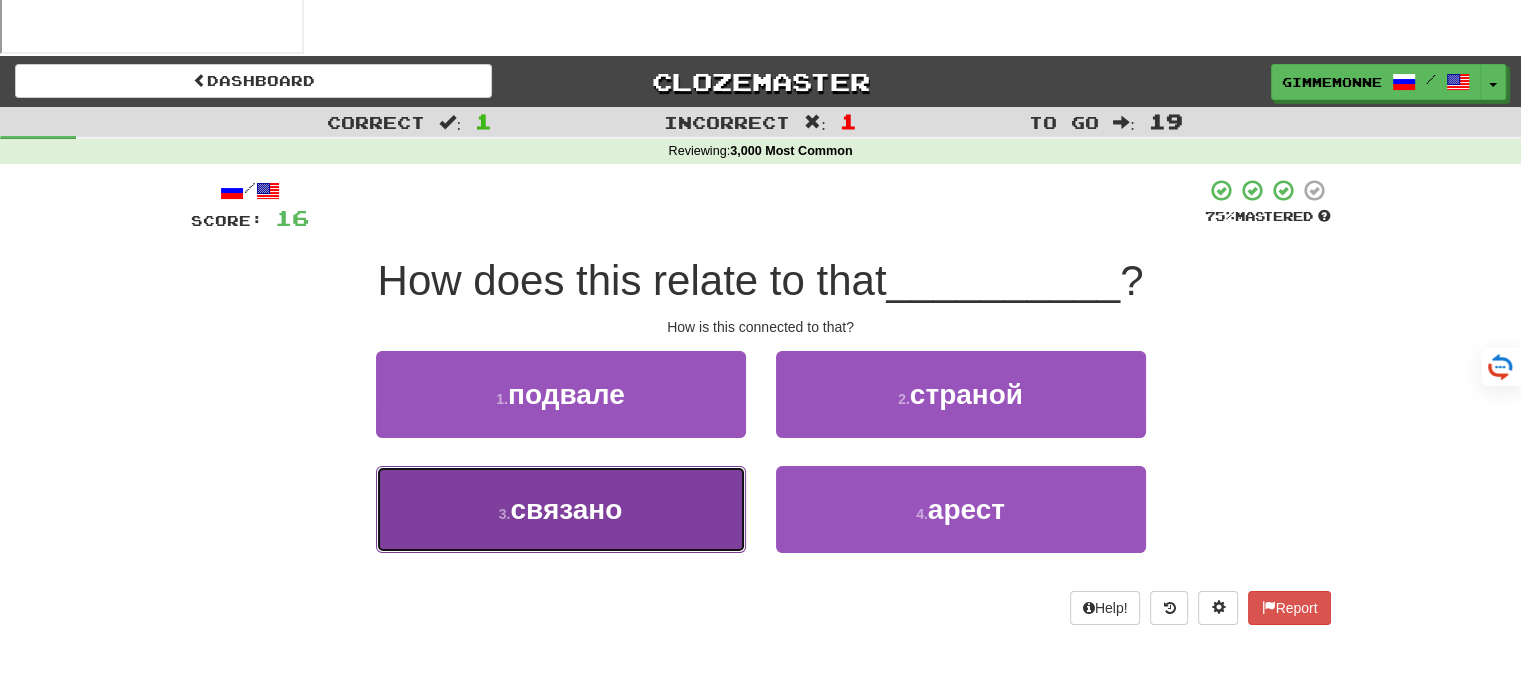 click on "3 .  связано" at bounding box center [561, 509] 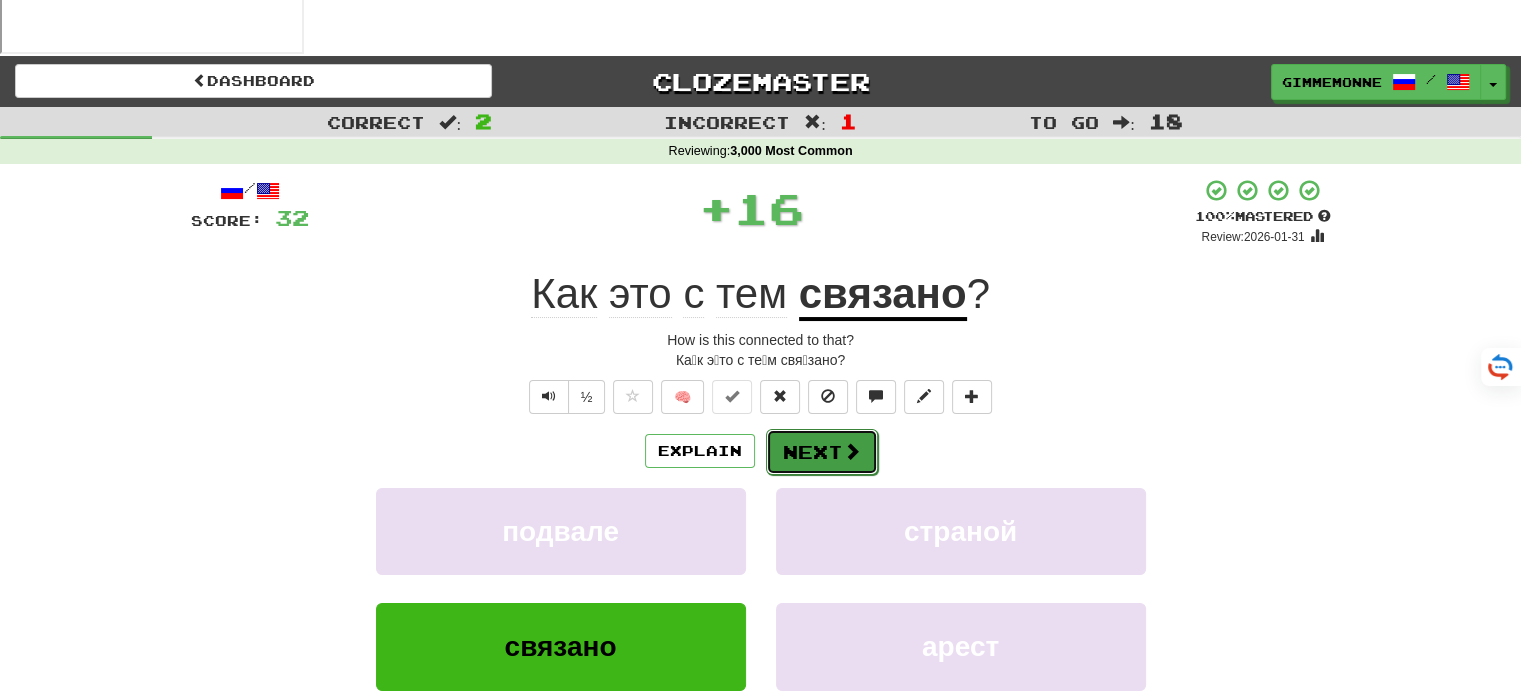 click at bounding box center [852, 451] 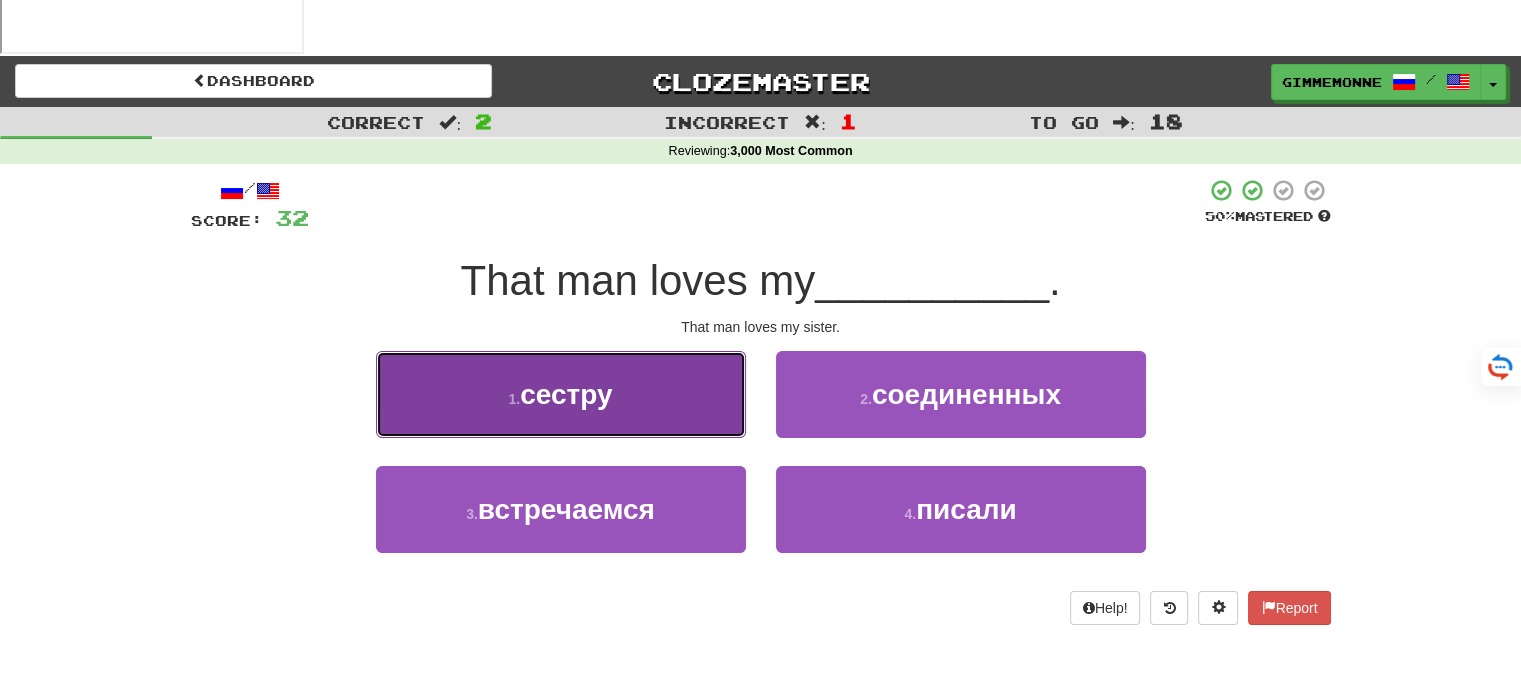 click on "1 .  сестру" at bounding box center [561, 394] 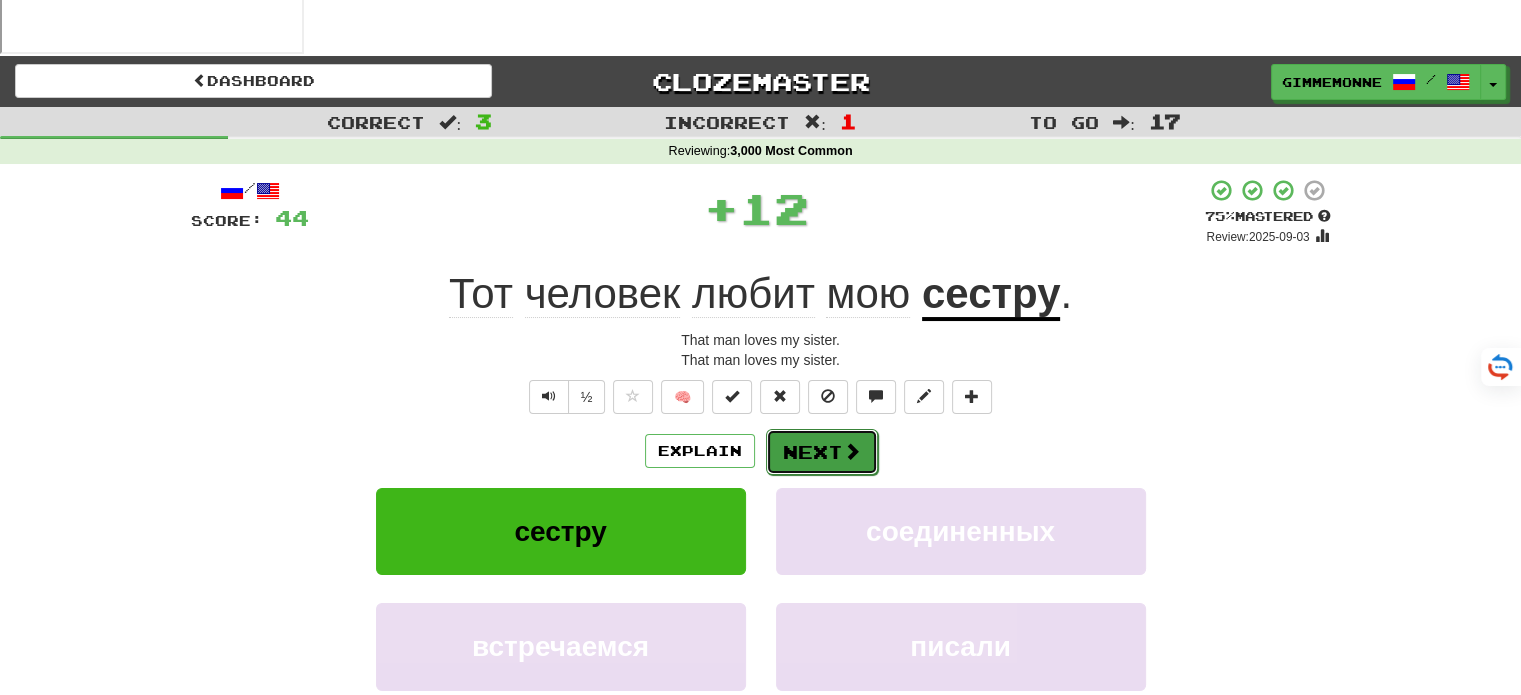 click on "Next" at bounding box center [822, 452] 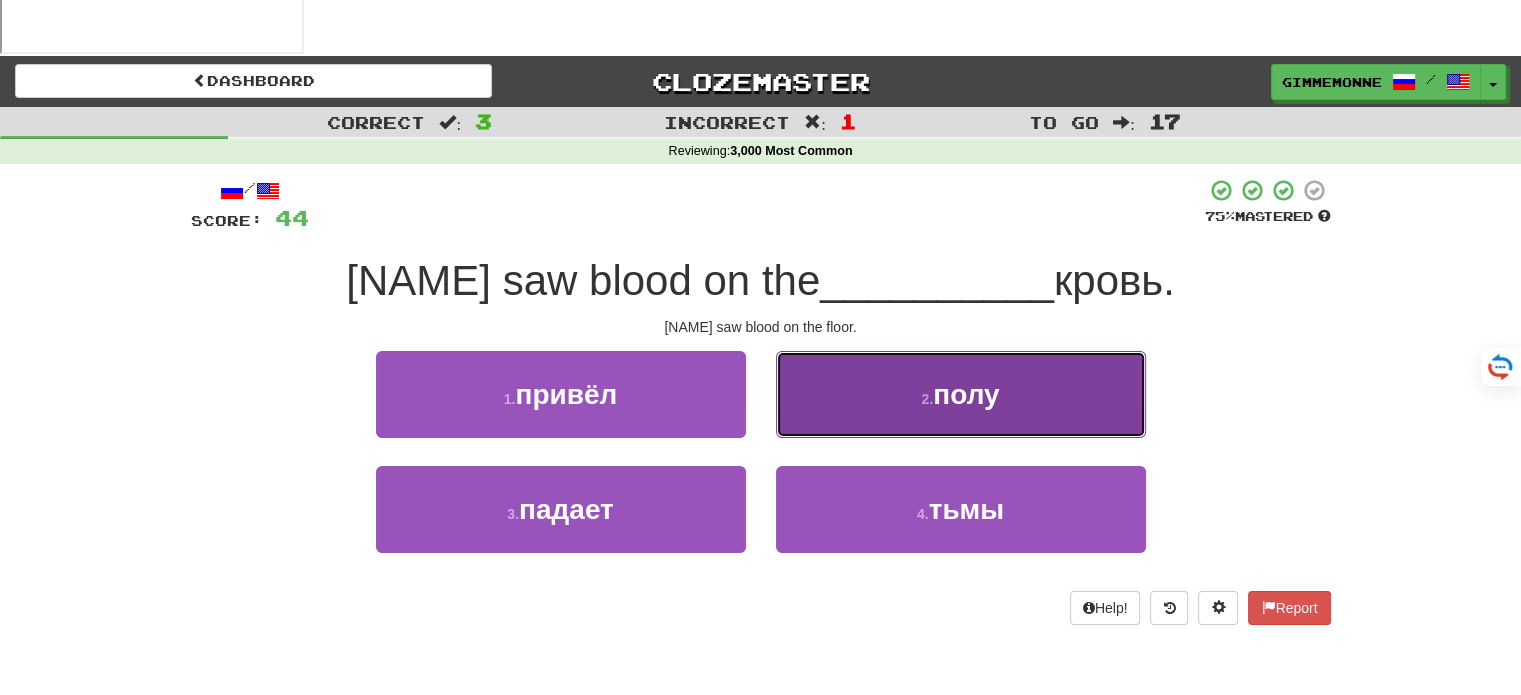 click on "2 .  полу" at bounding box center [961, 394] 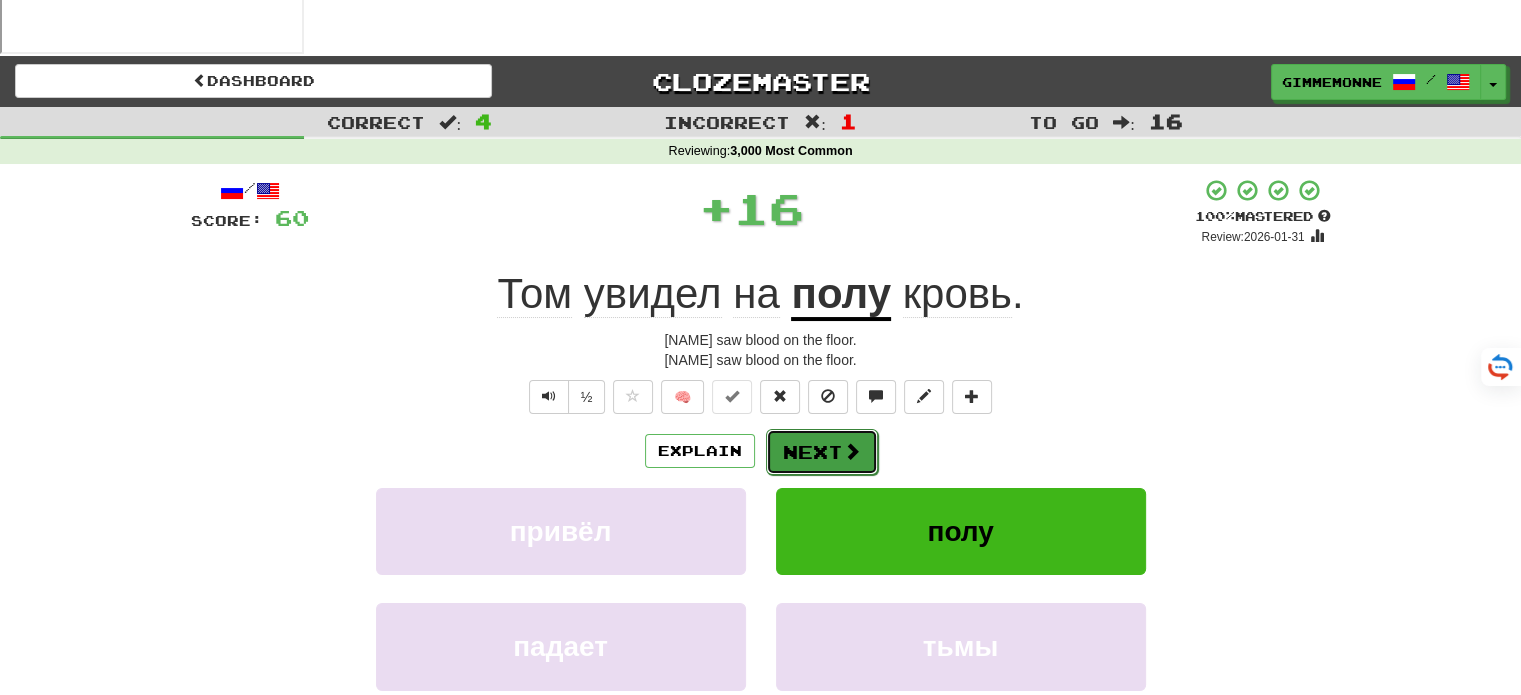 click on "Next" at bounding box center [822, 452] 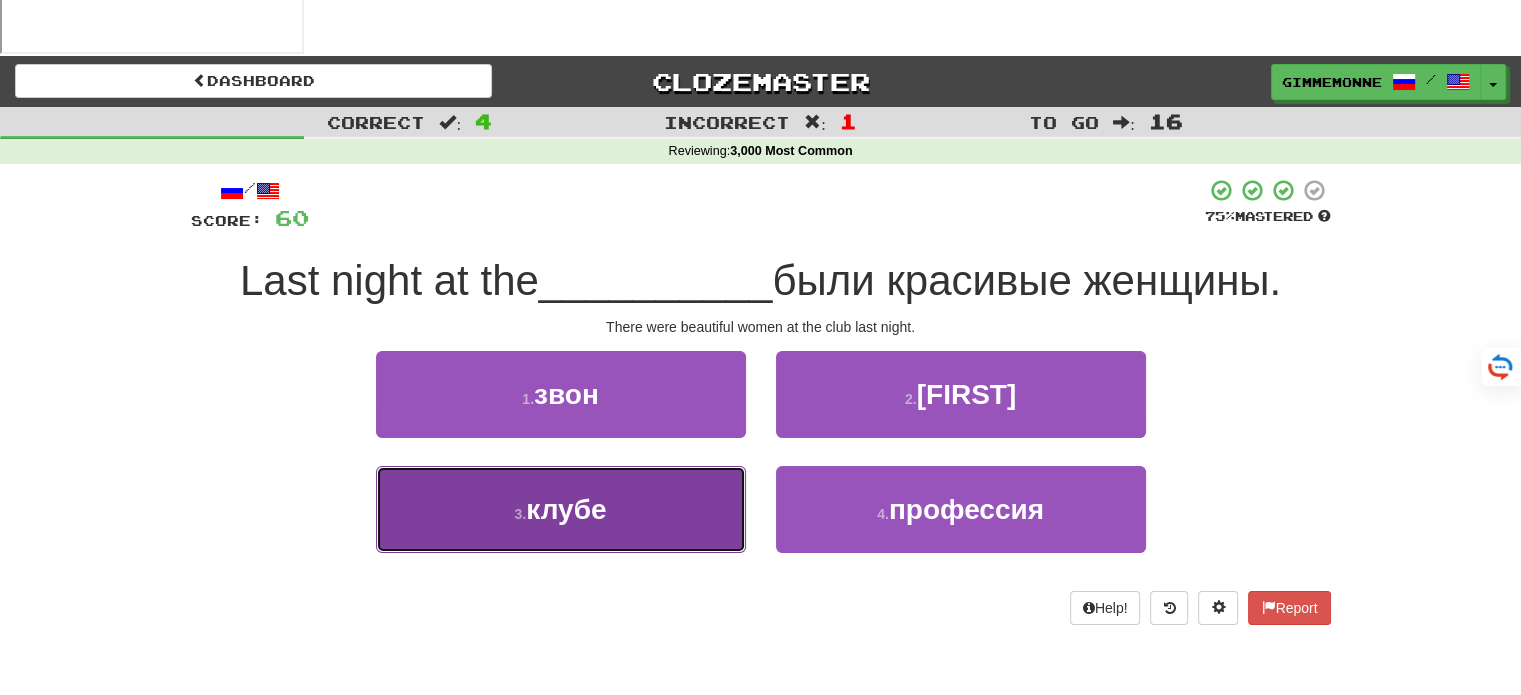 click on "клубе" at bounding box center [566, 509] 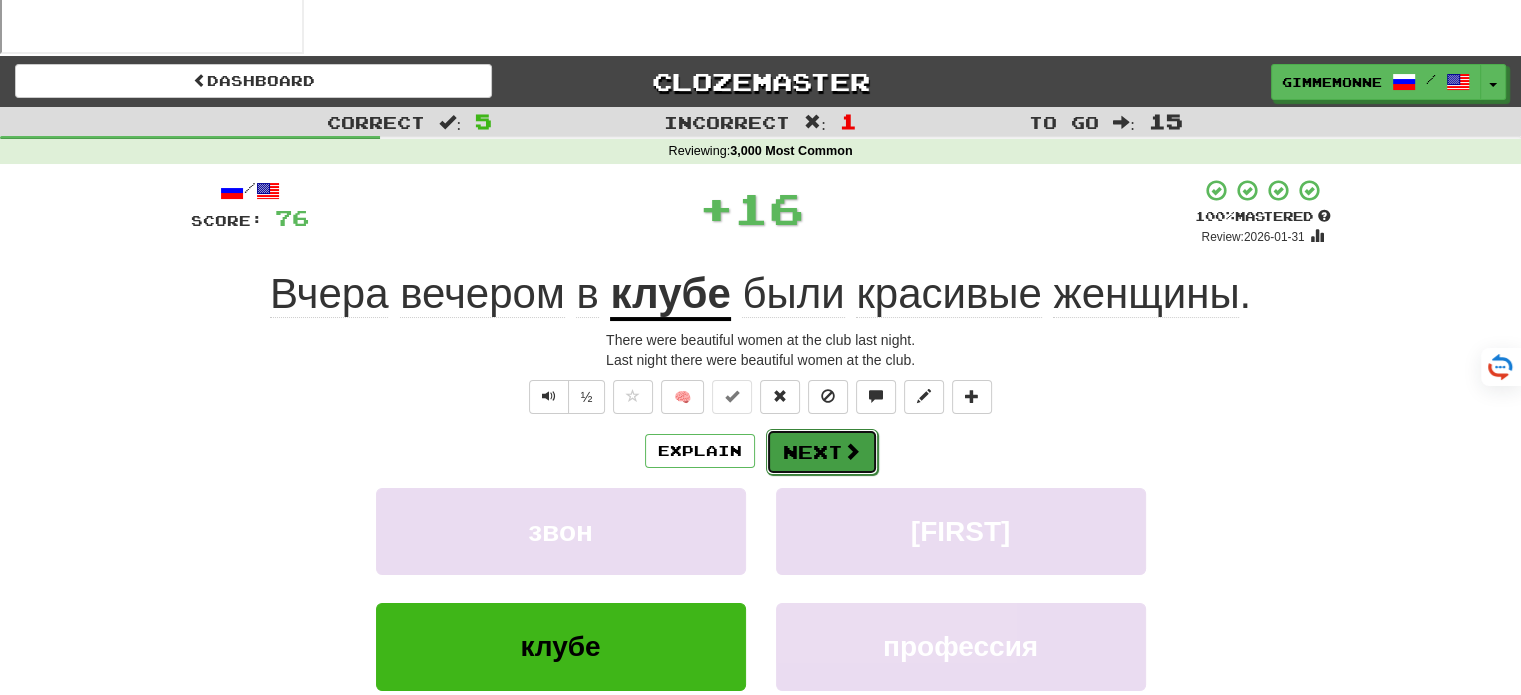 click on "Next" at bounding box center [822, 452] 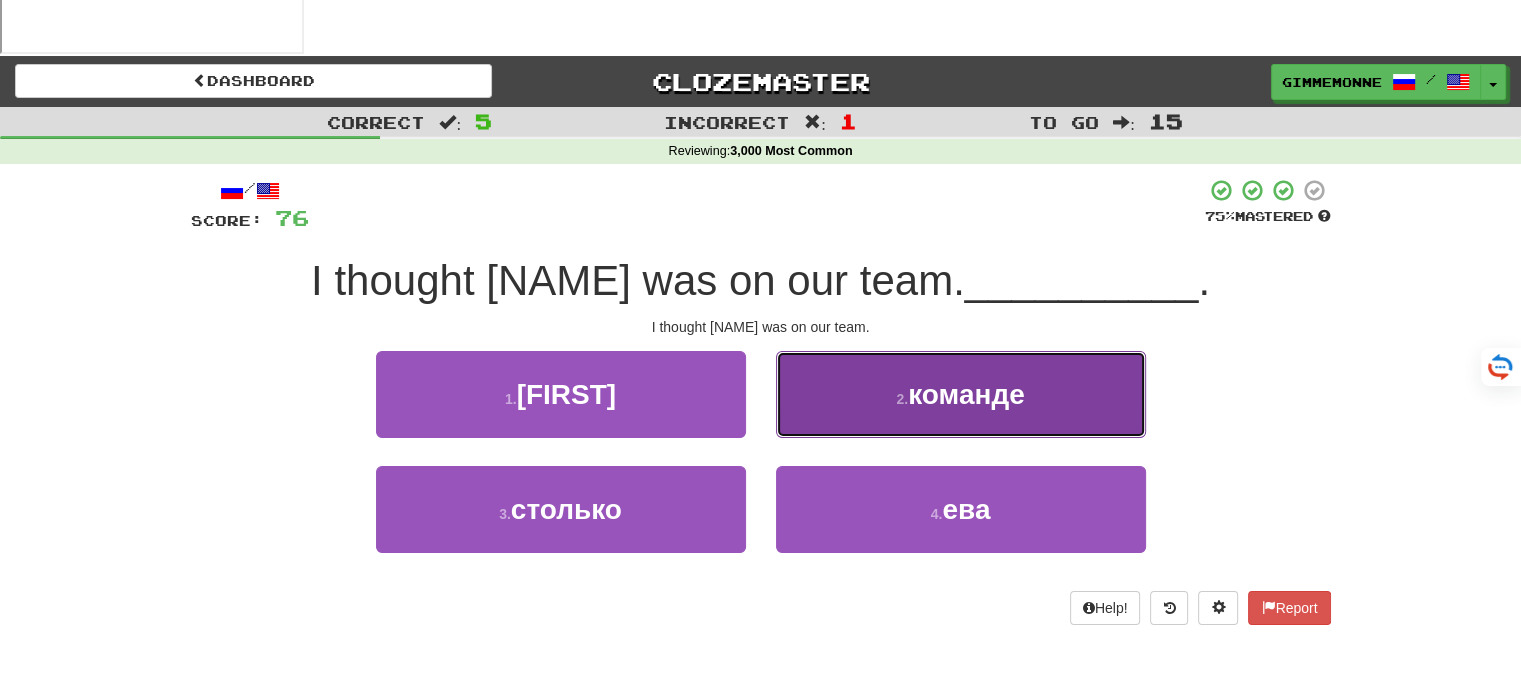 click on "2 .  команде" at bounding box center [961, 394] 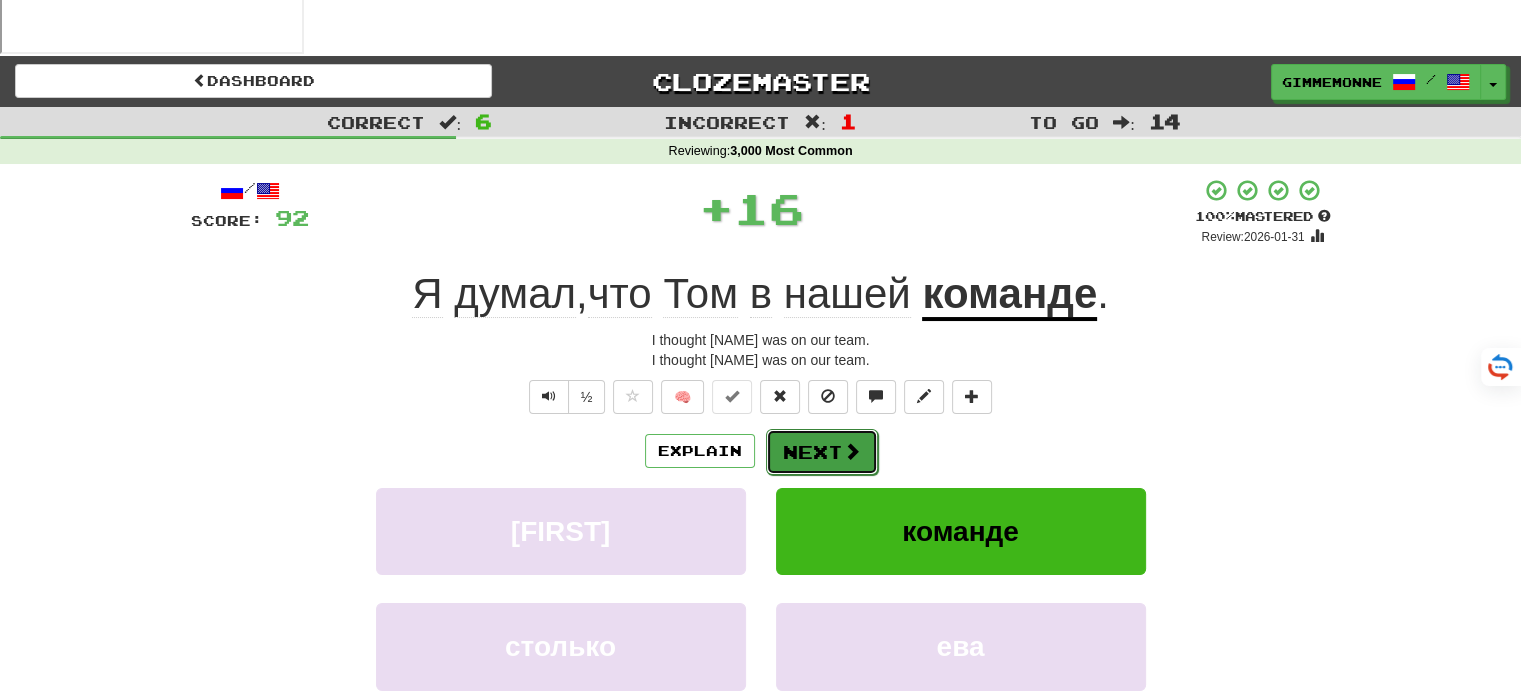 click on "Next" at bounding box center (822, 452) 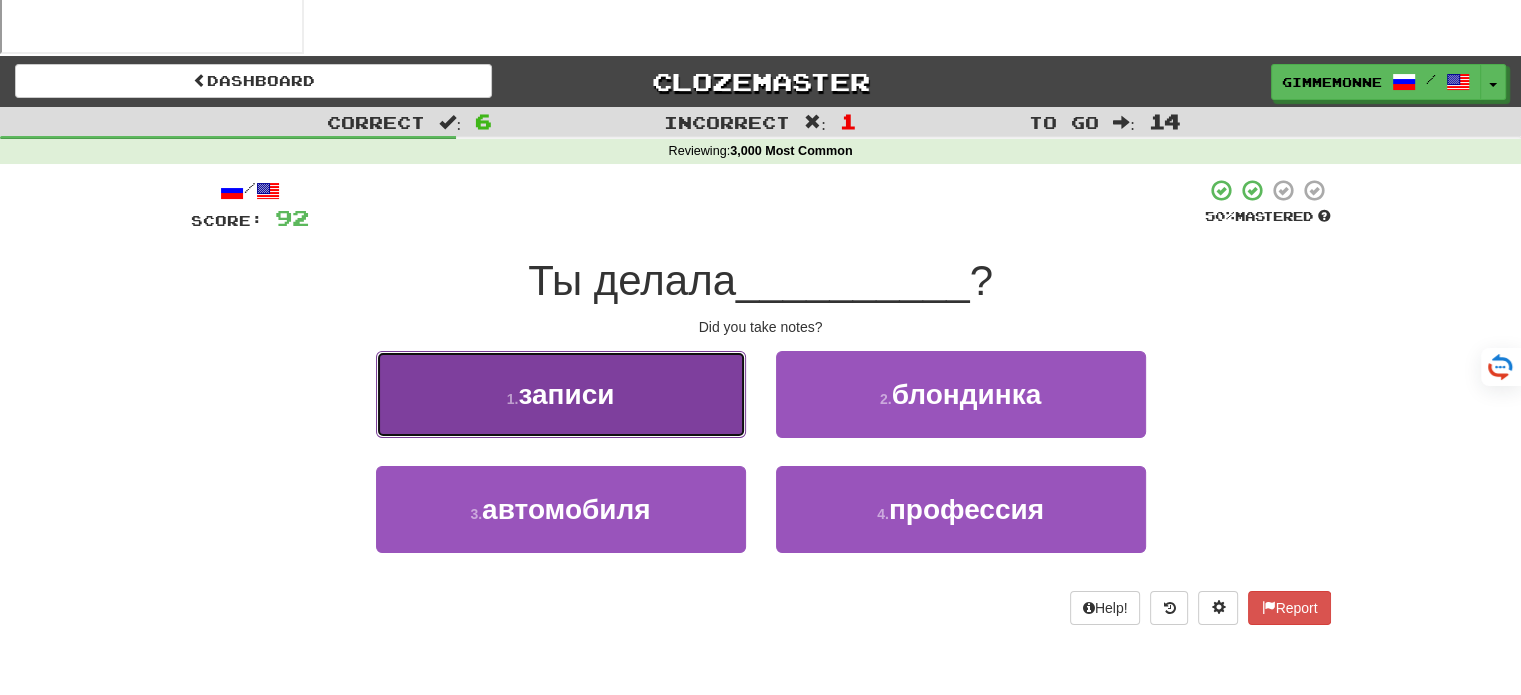 click on "1 .  записи" at bounding box center (561, 394) 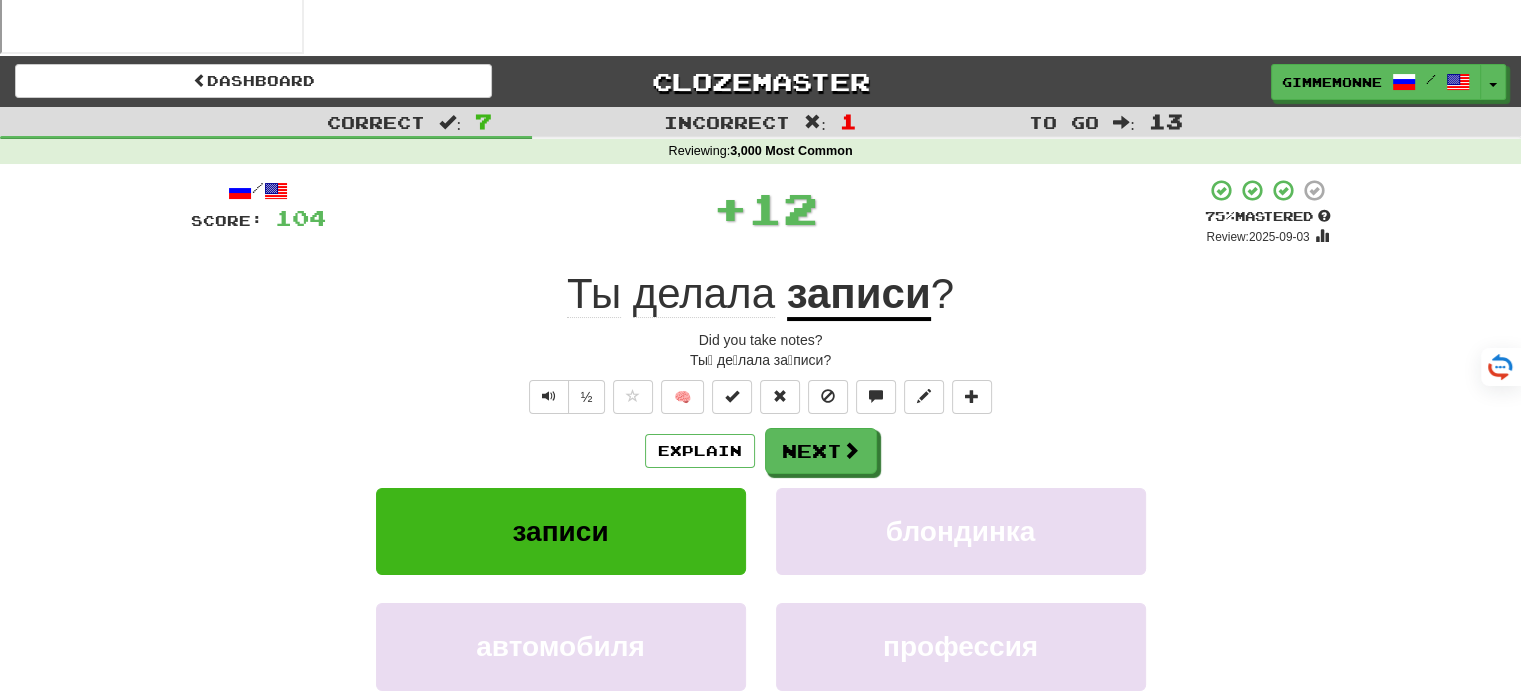 click on "Score: 104 + 12 75 % Mastered Review: 2025-09-03 Did you take notes? Did you take notes? ½ 🧠 Explain Next notes blonde car profession Learn more: notes blonde car profession Help! Report Sentence Source" at bounding box center [761, 501] 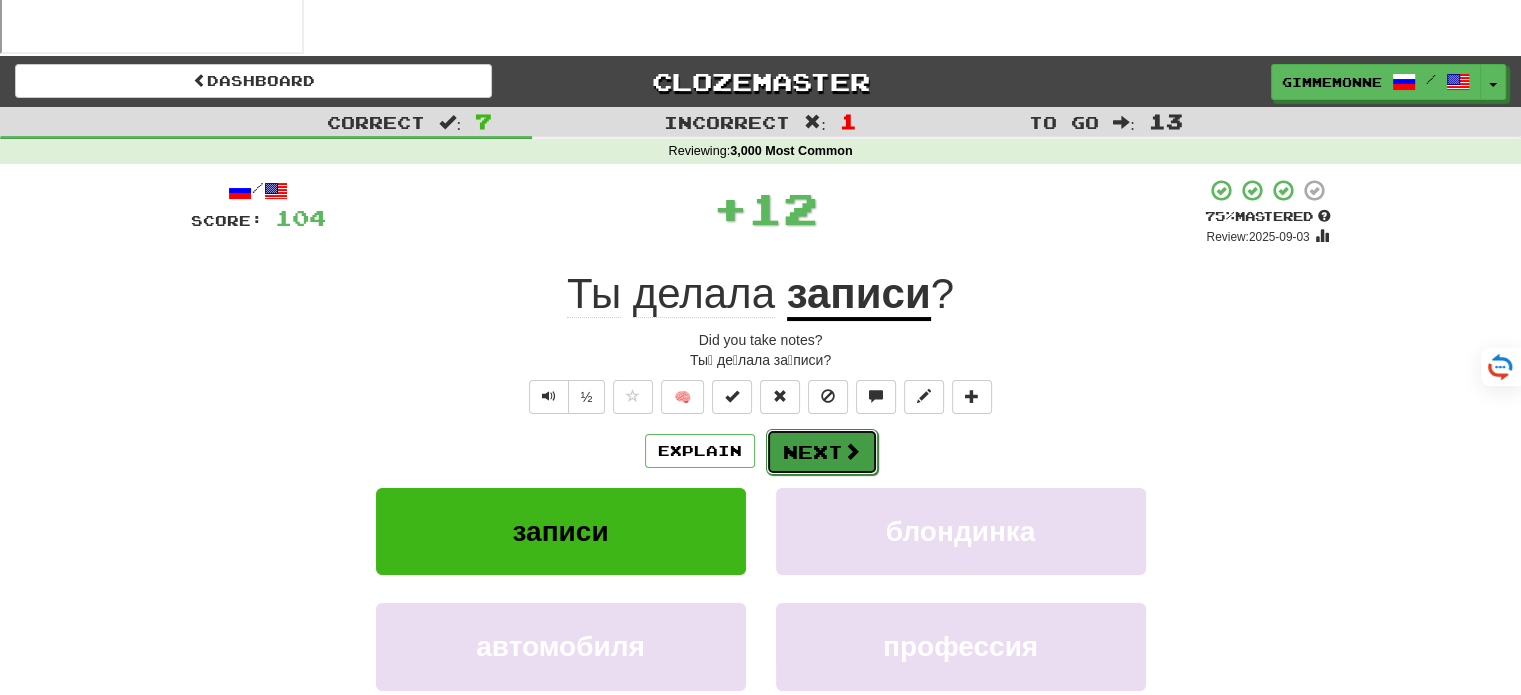 click on "Next" at bounding box center (822, 452) 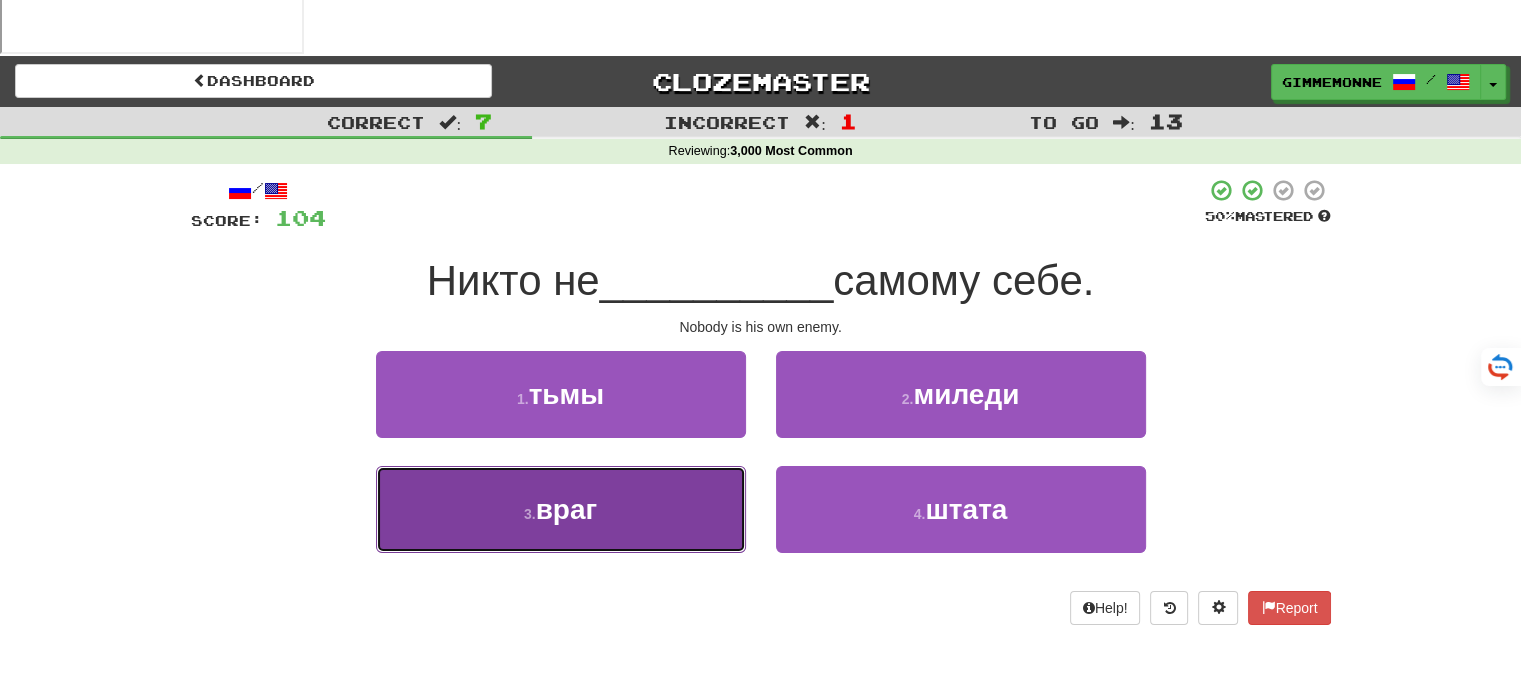 click on "3 .  враг" at bounding box center [561, 509] 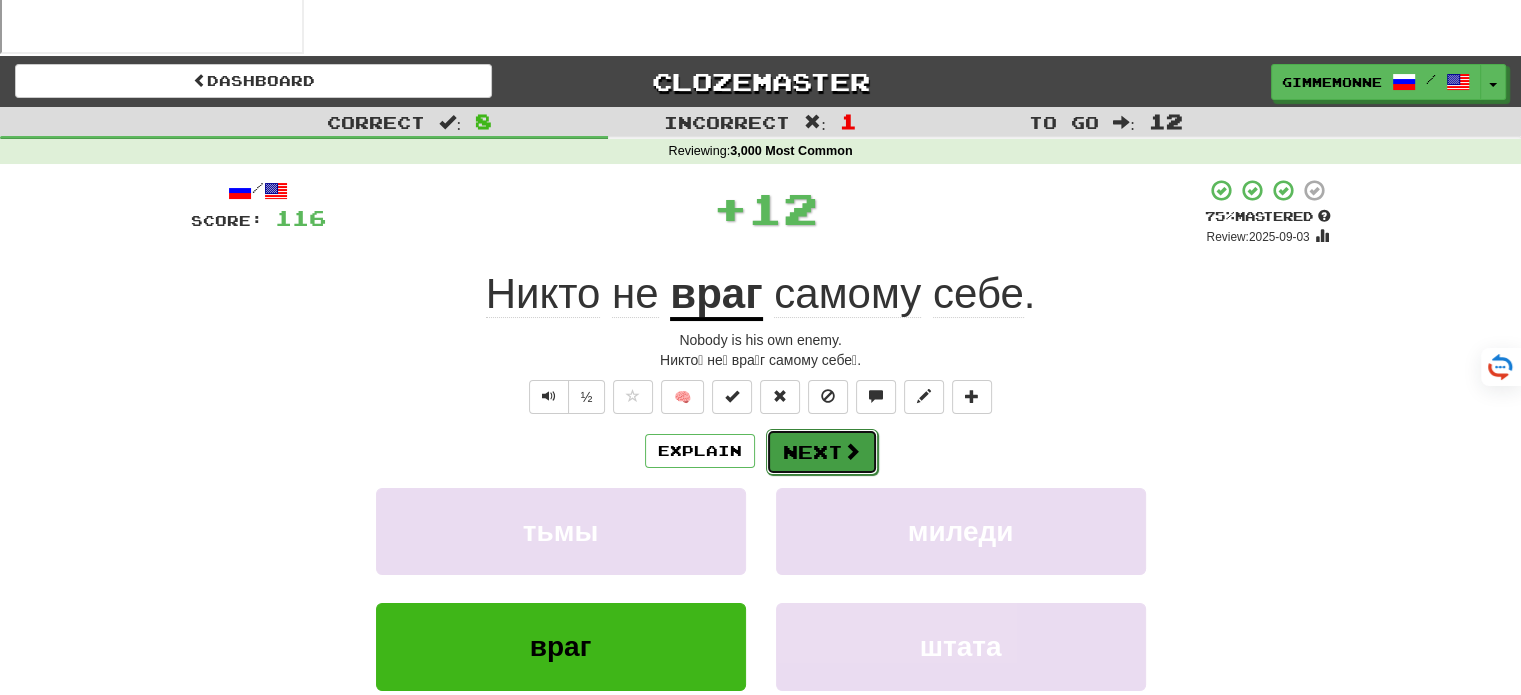 click on "Next" at bounding box center (822, 452) 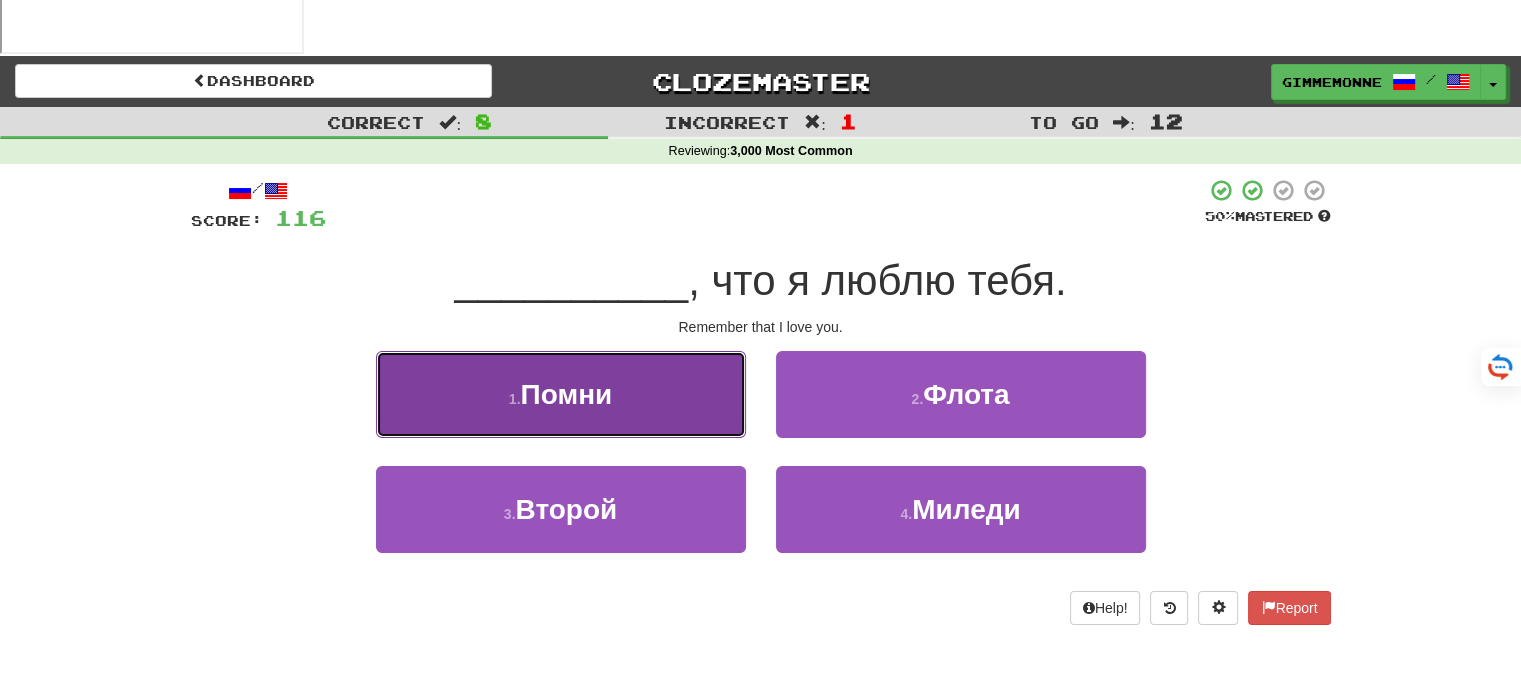 click on "1 .  Помни" at bounding box center (561, 394) 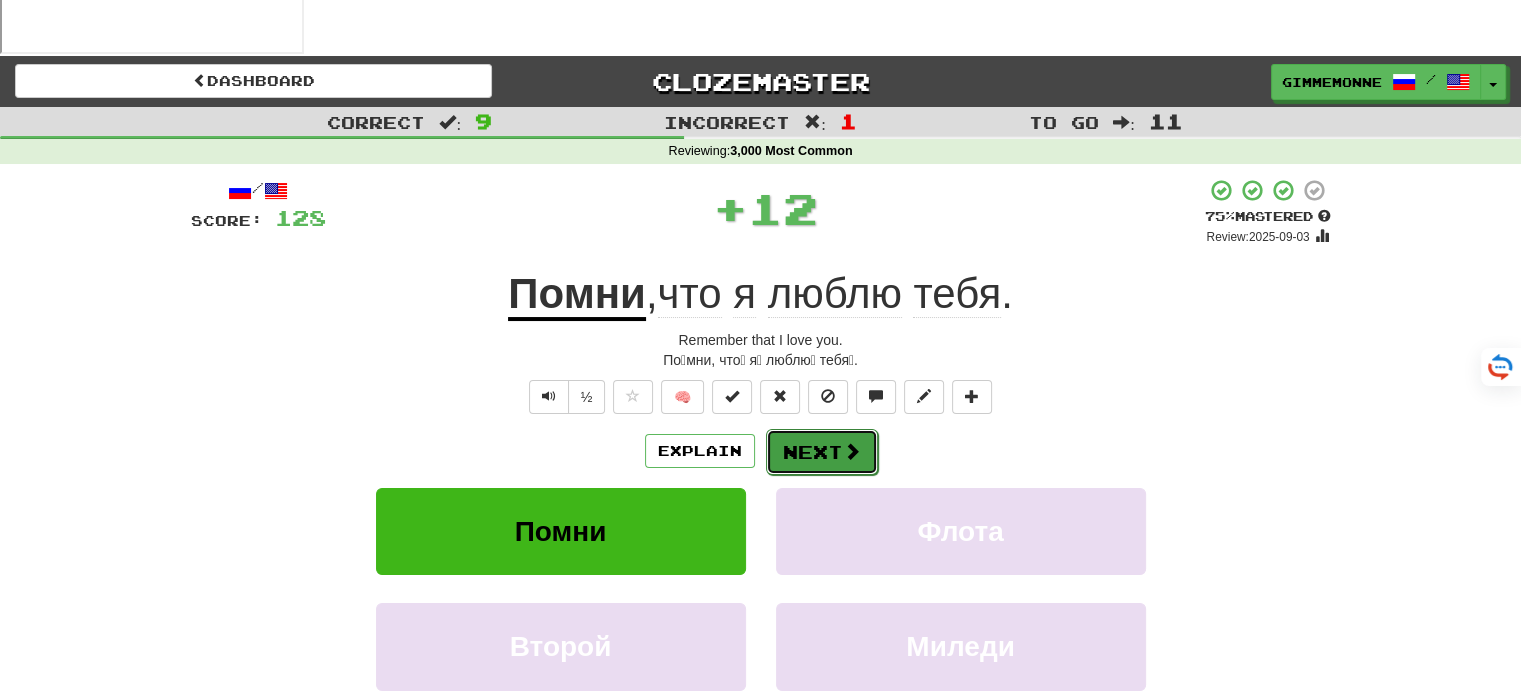click on "Next" at bounding box center [822, 452] 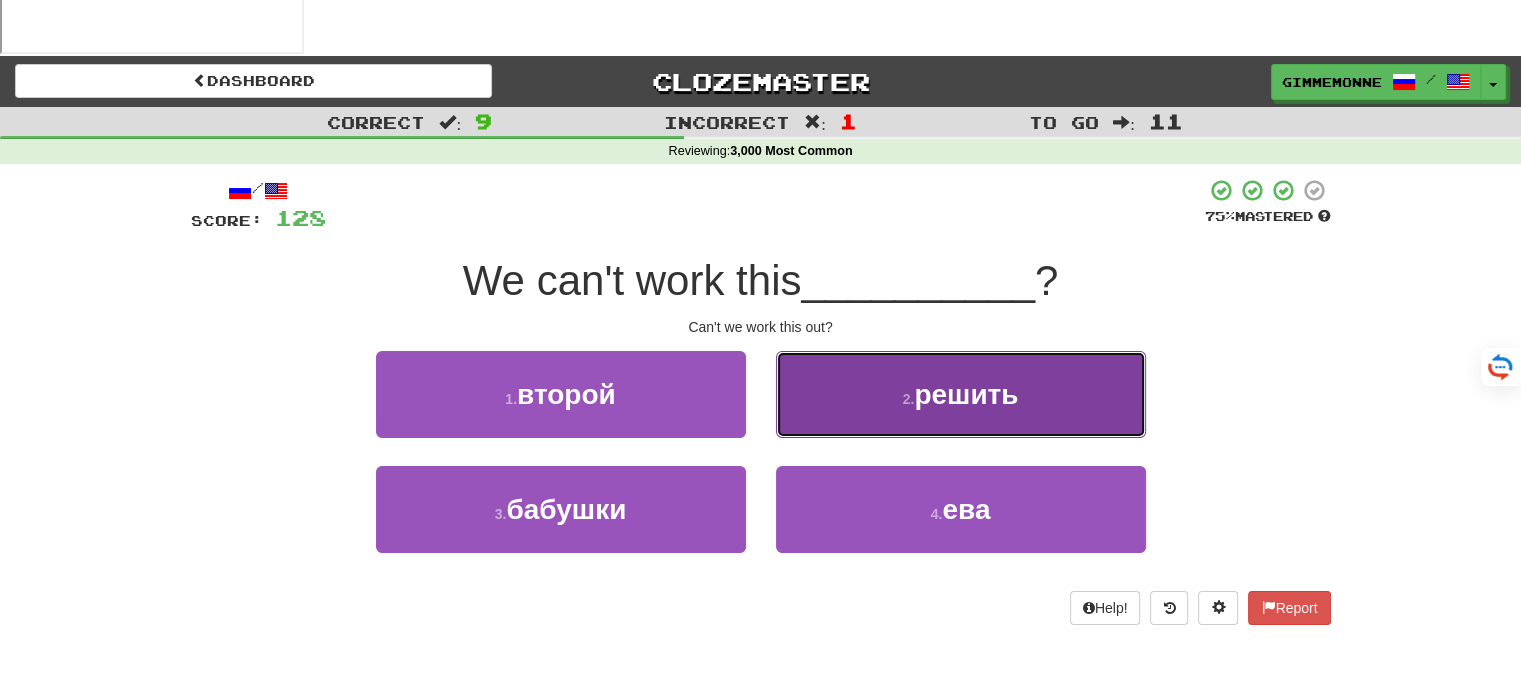 click on "решить" at bounding box center [966, 394] 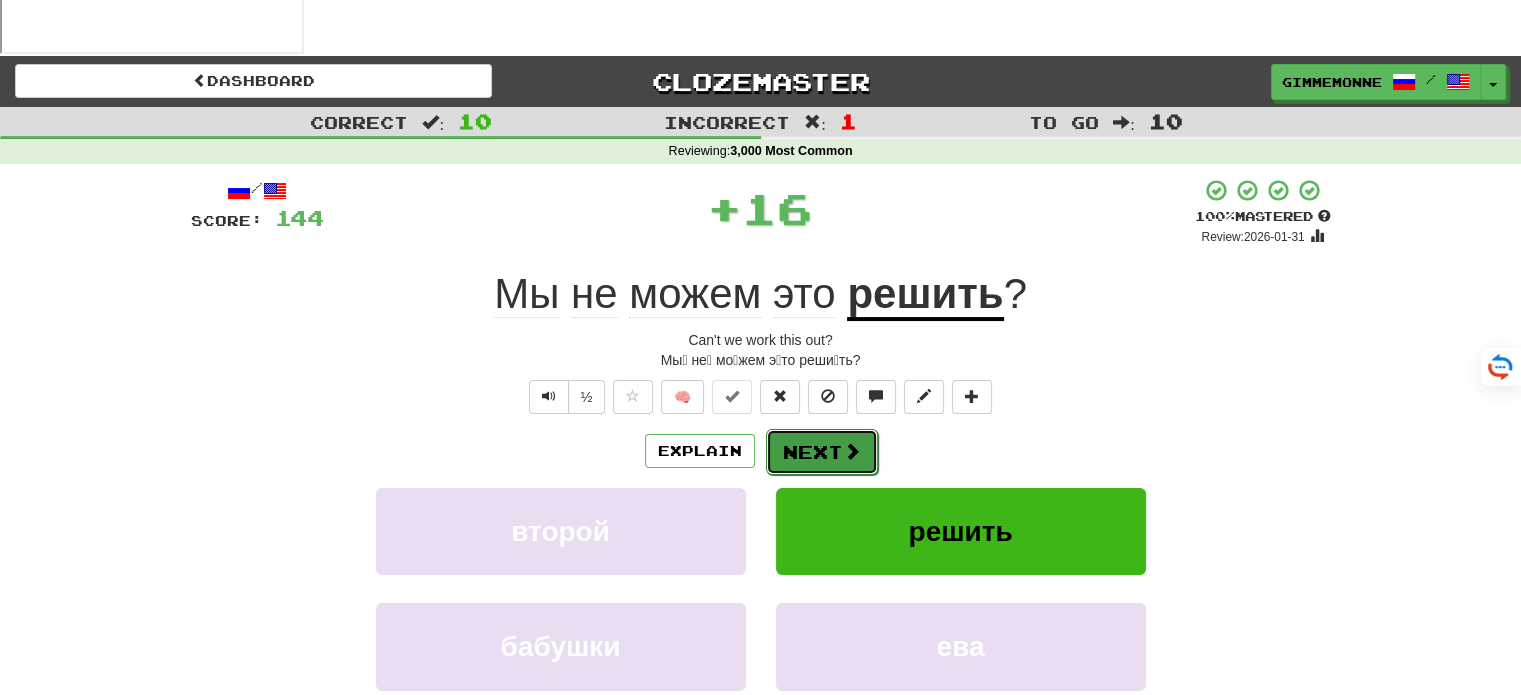click on "Next" at bounding box center (822, 452) 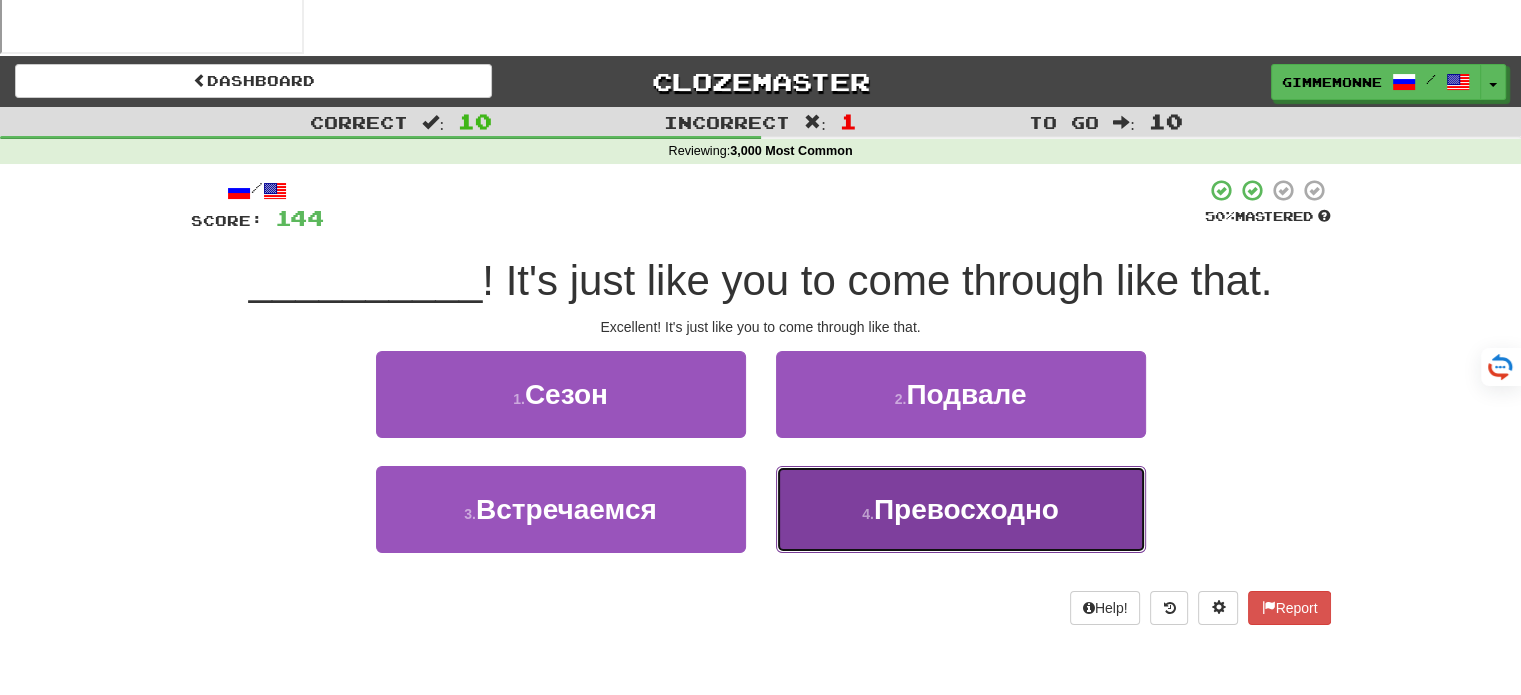 click on "4 .  Превосходно" at bounding box center (961, 509) 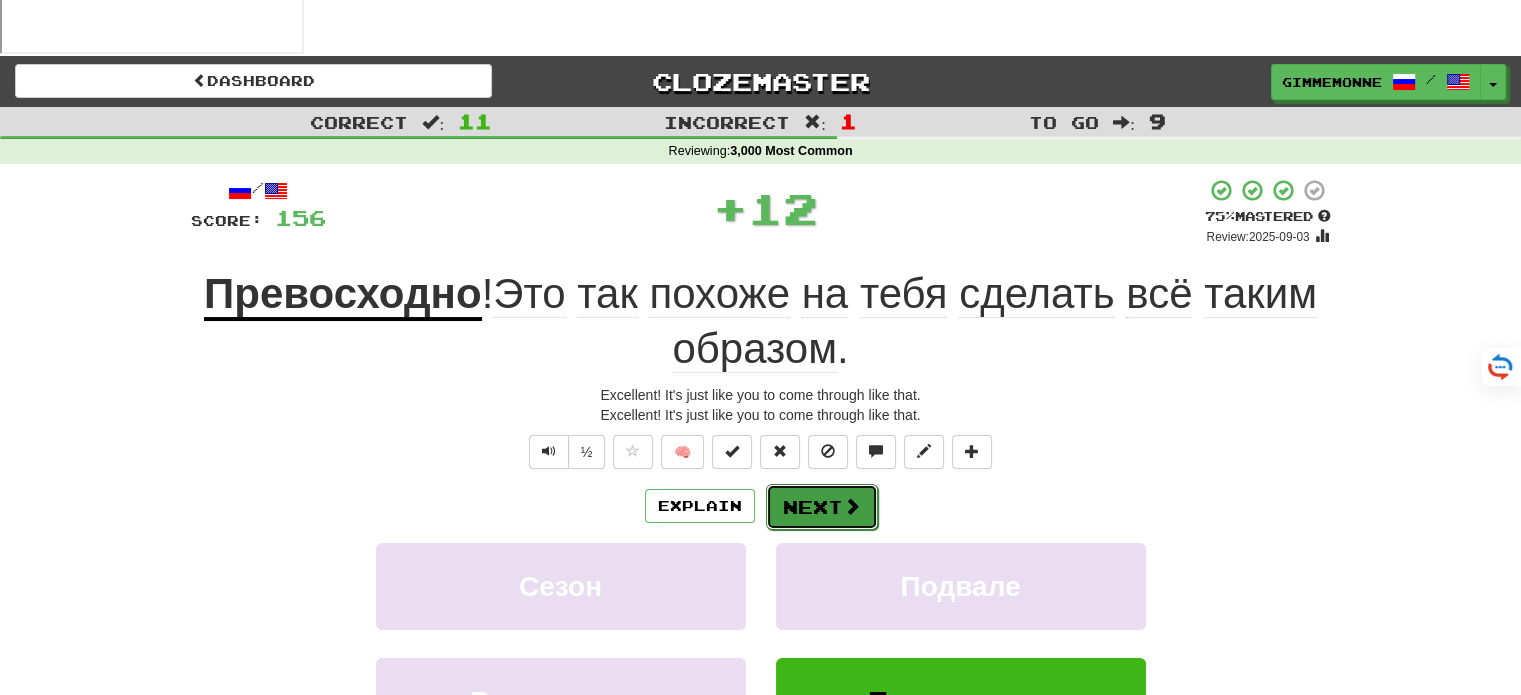 click on "Next" at bounding box center [822, 507] 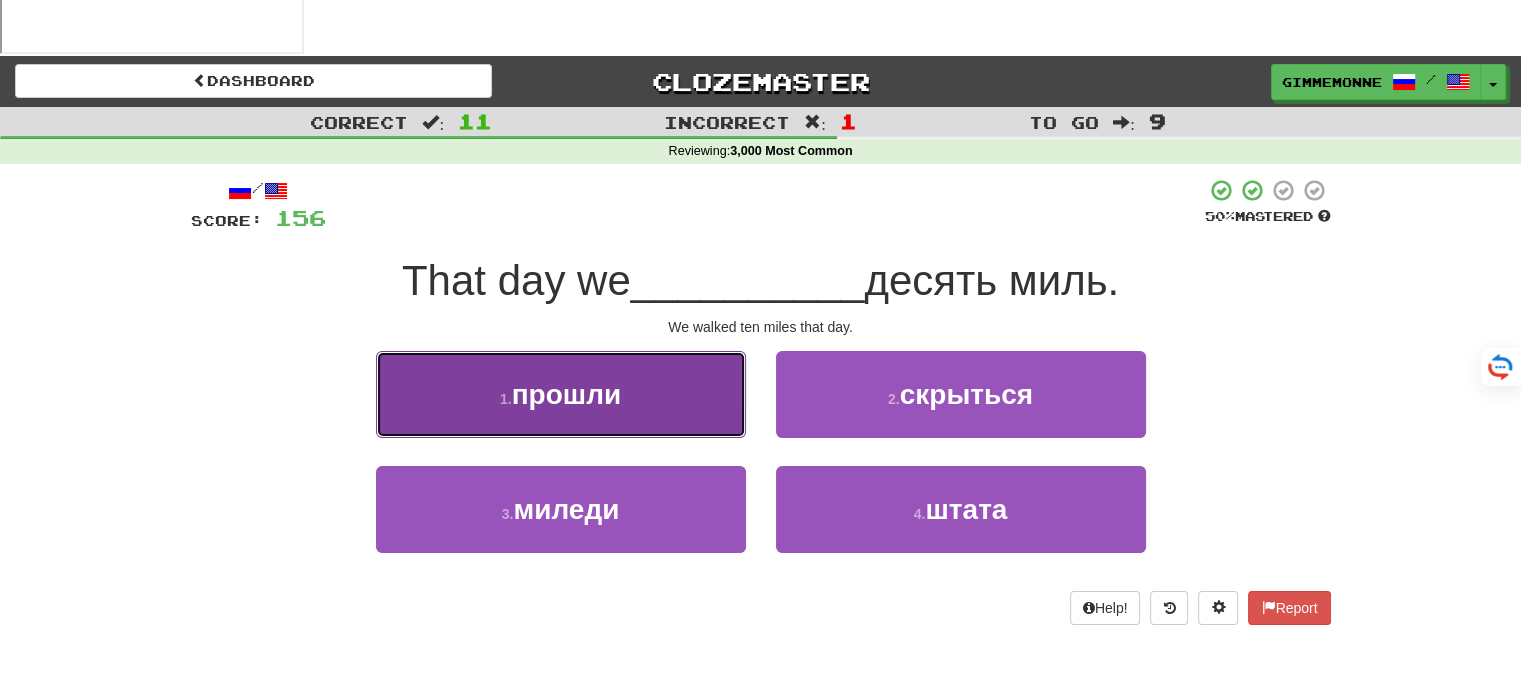 click on "1 .  прошли" at bounding box center (561, 394) 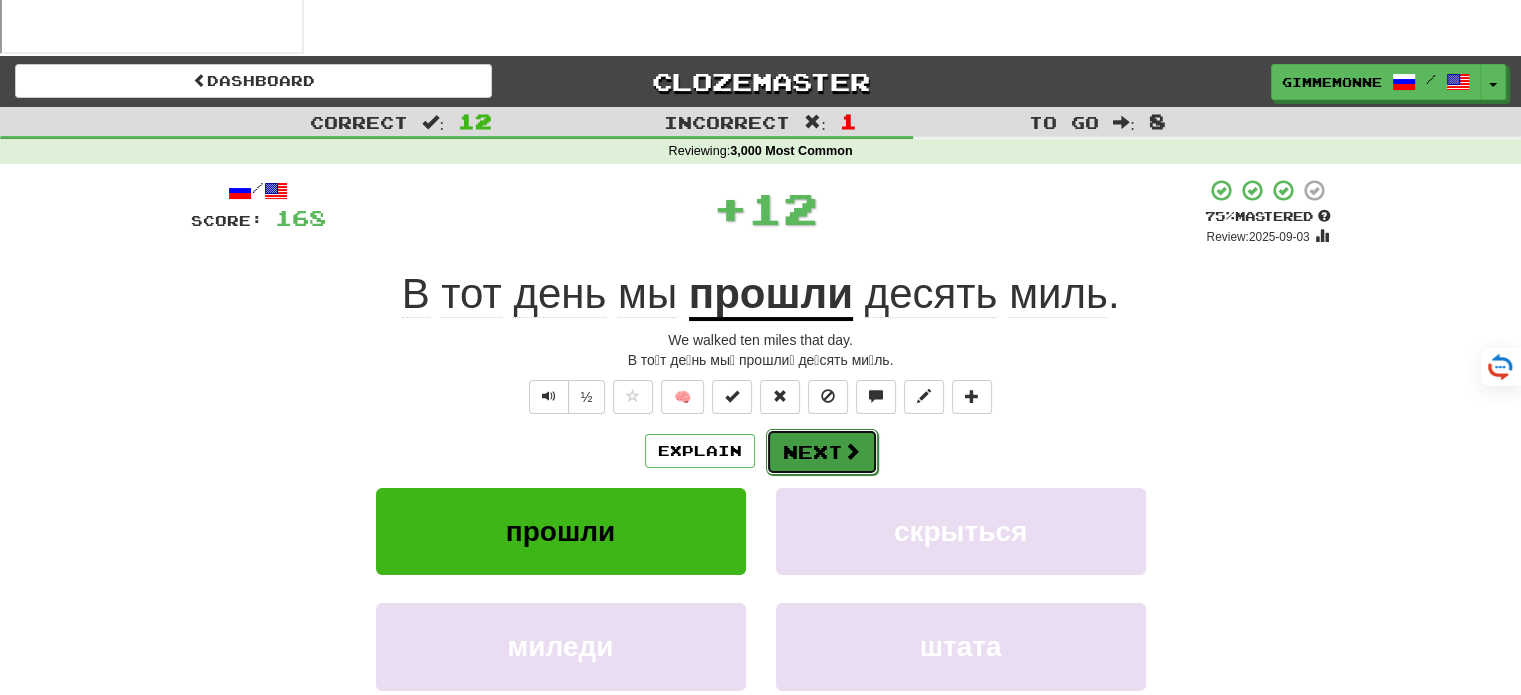 click on "Next" at bounding box center [822, 452] 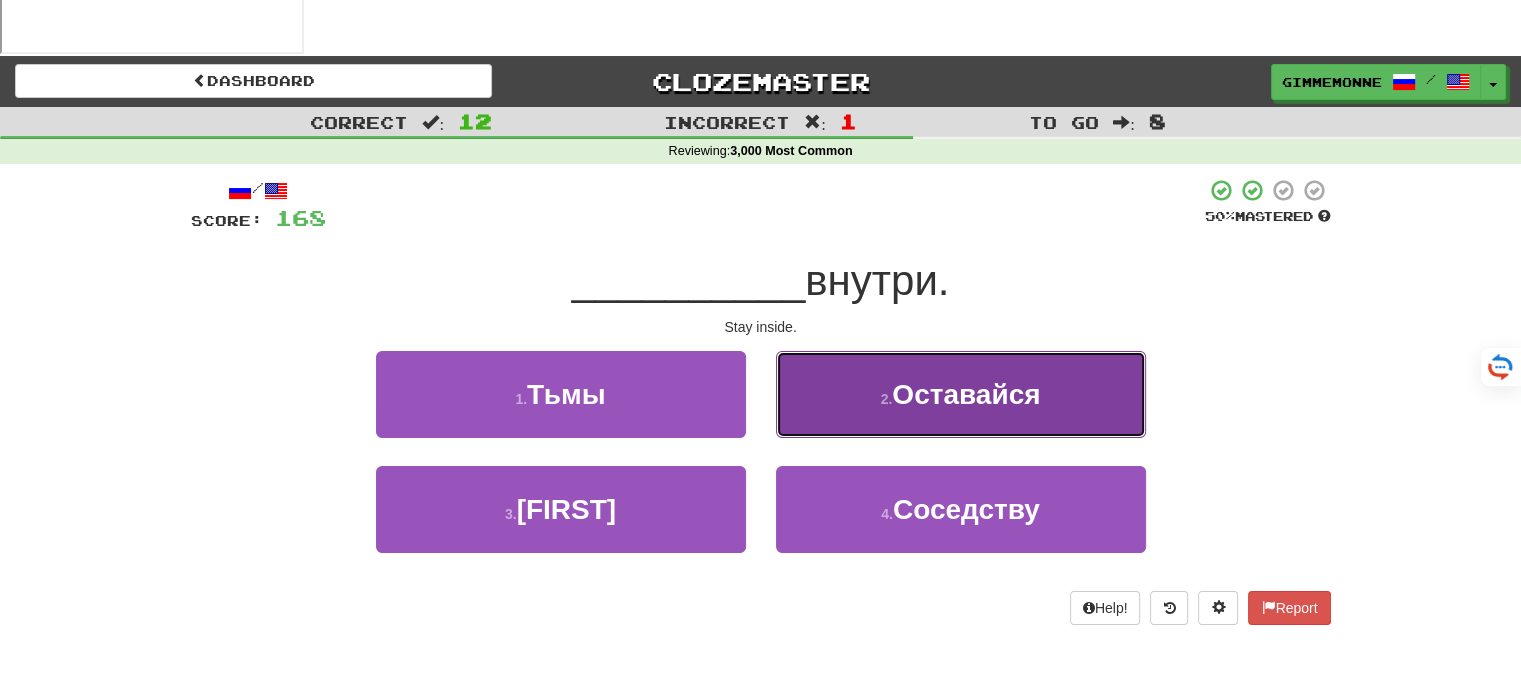 click on "Оставайся" at bounding box center [966, 394] 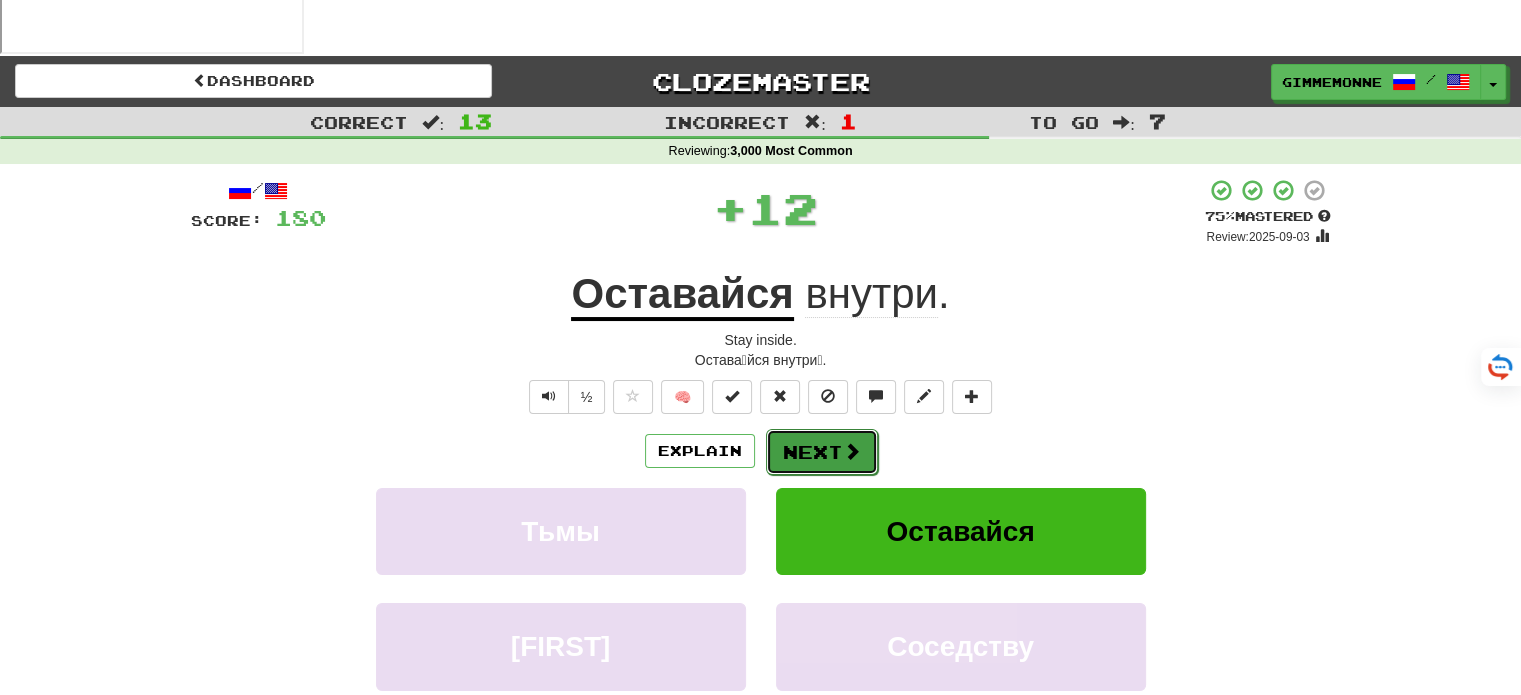 click on "Next" at bounding box center (822, 452) 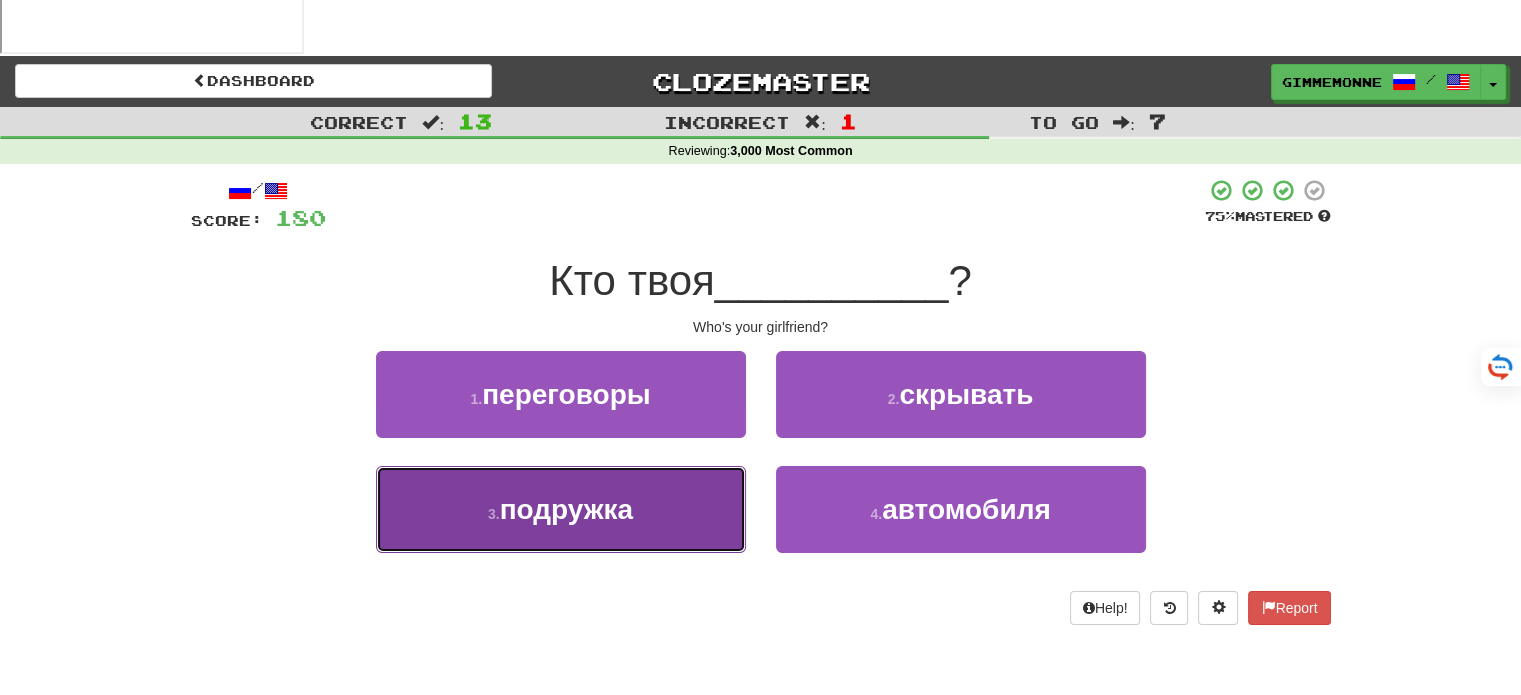 click on "подружка" at bounding box center [567, 509] 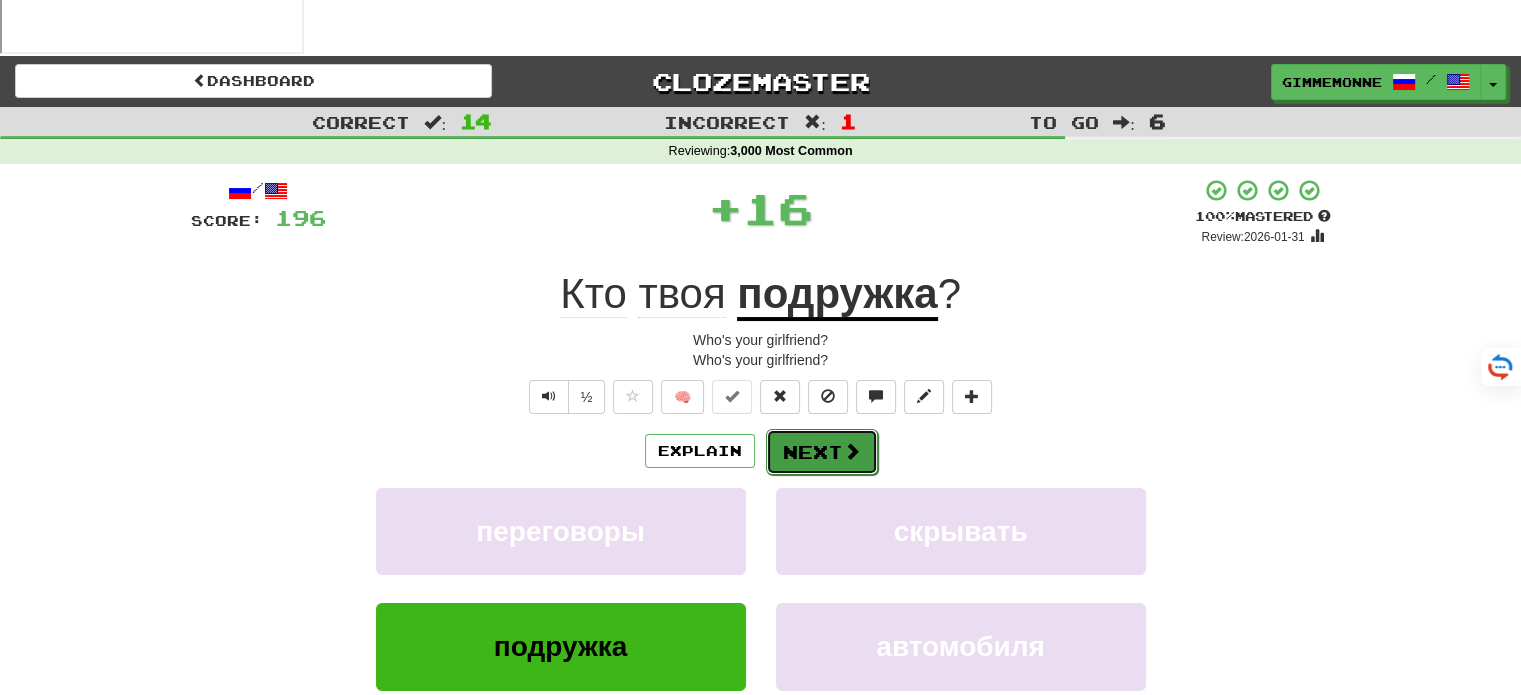 click on "Next" at bounding box center [822, 452] 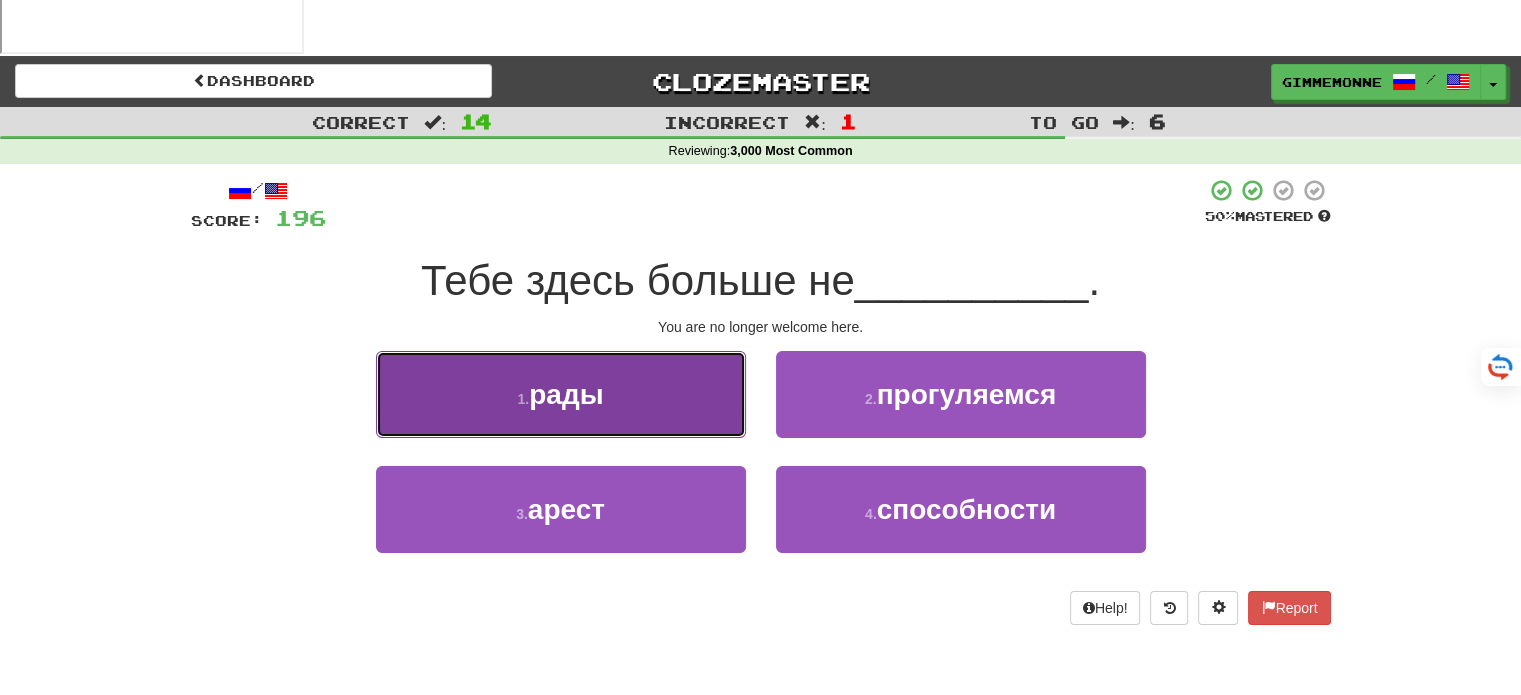 click on "1 .  рады" at bounding box center (561, 394) 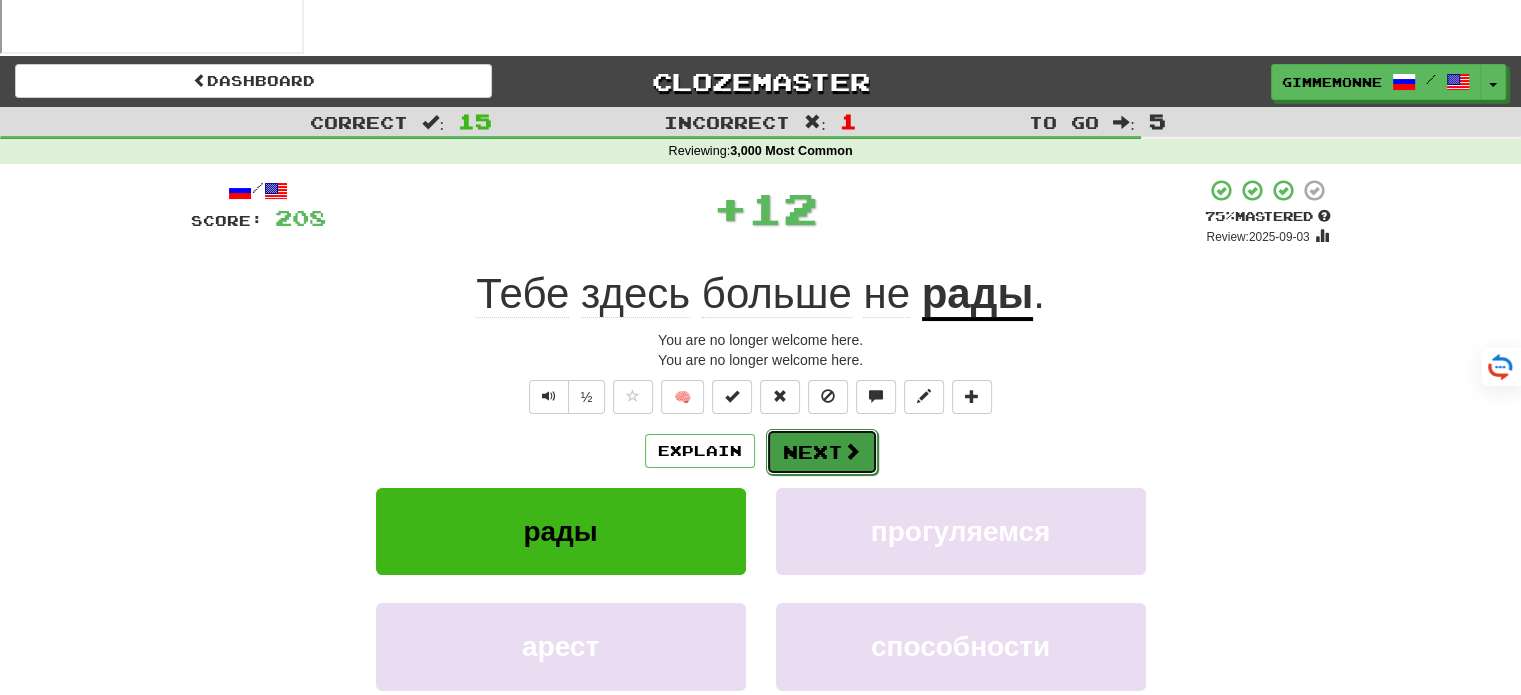 click on "Next" at bounding box center [822, 452] 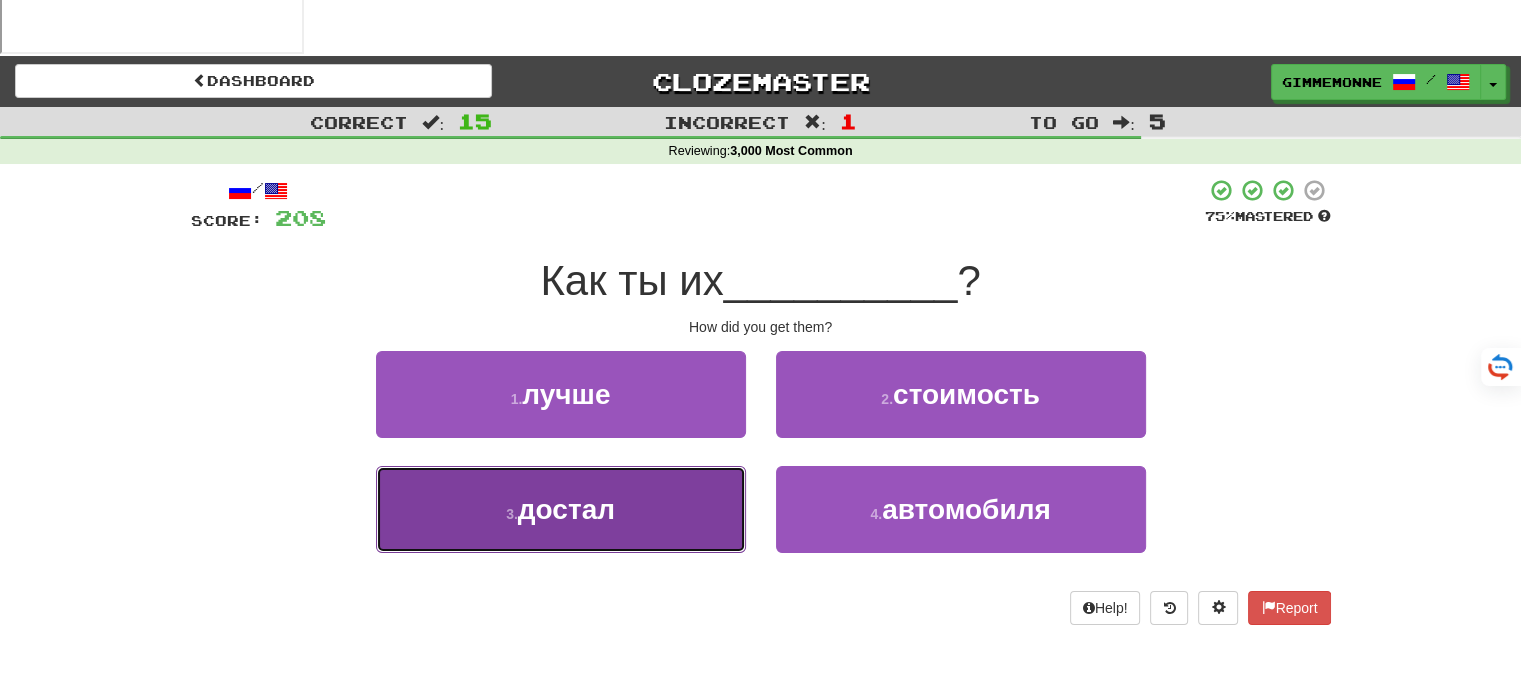 click on "3 .  достал" at bounding box center [561, 509] 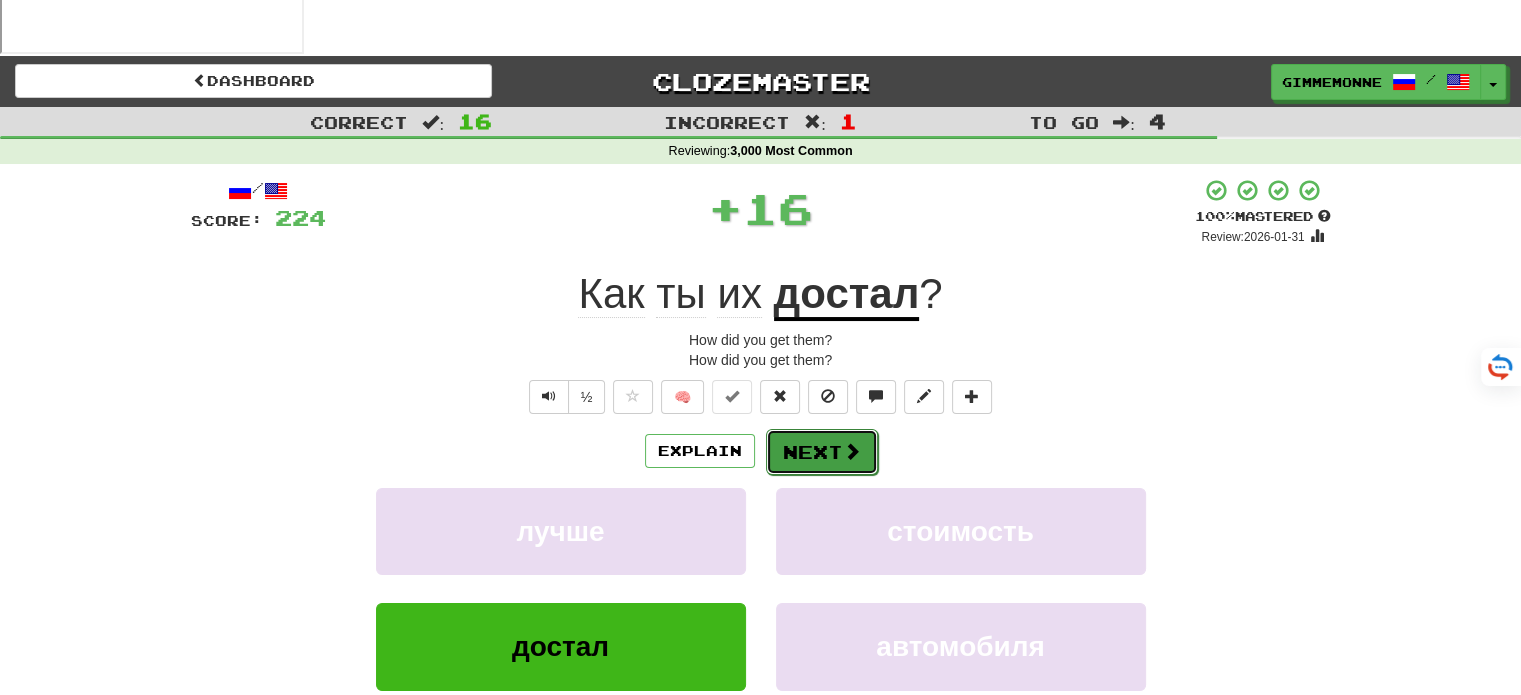 click on "Next" at bounding box center [822, 452] 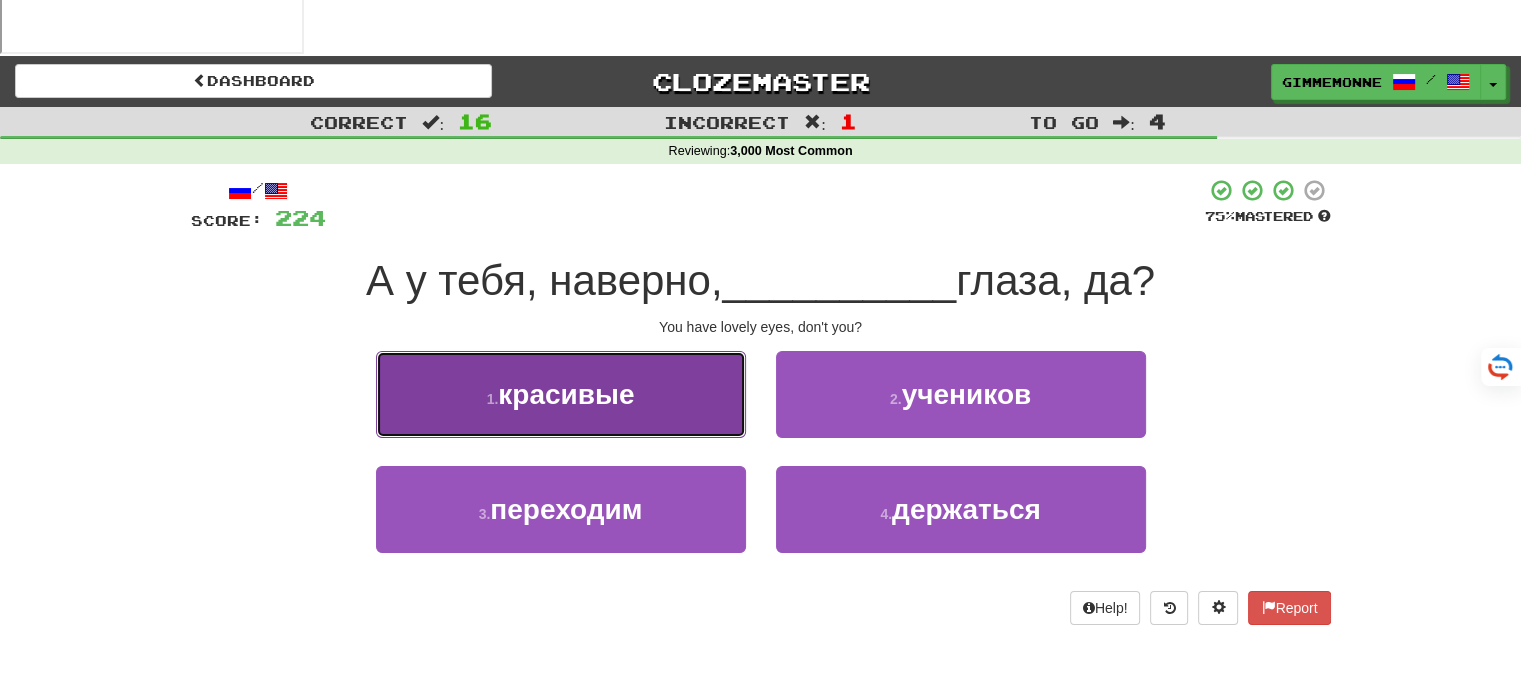 click on "1 .  красивые" at bounding box center [561, 394] 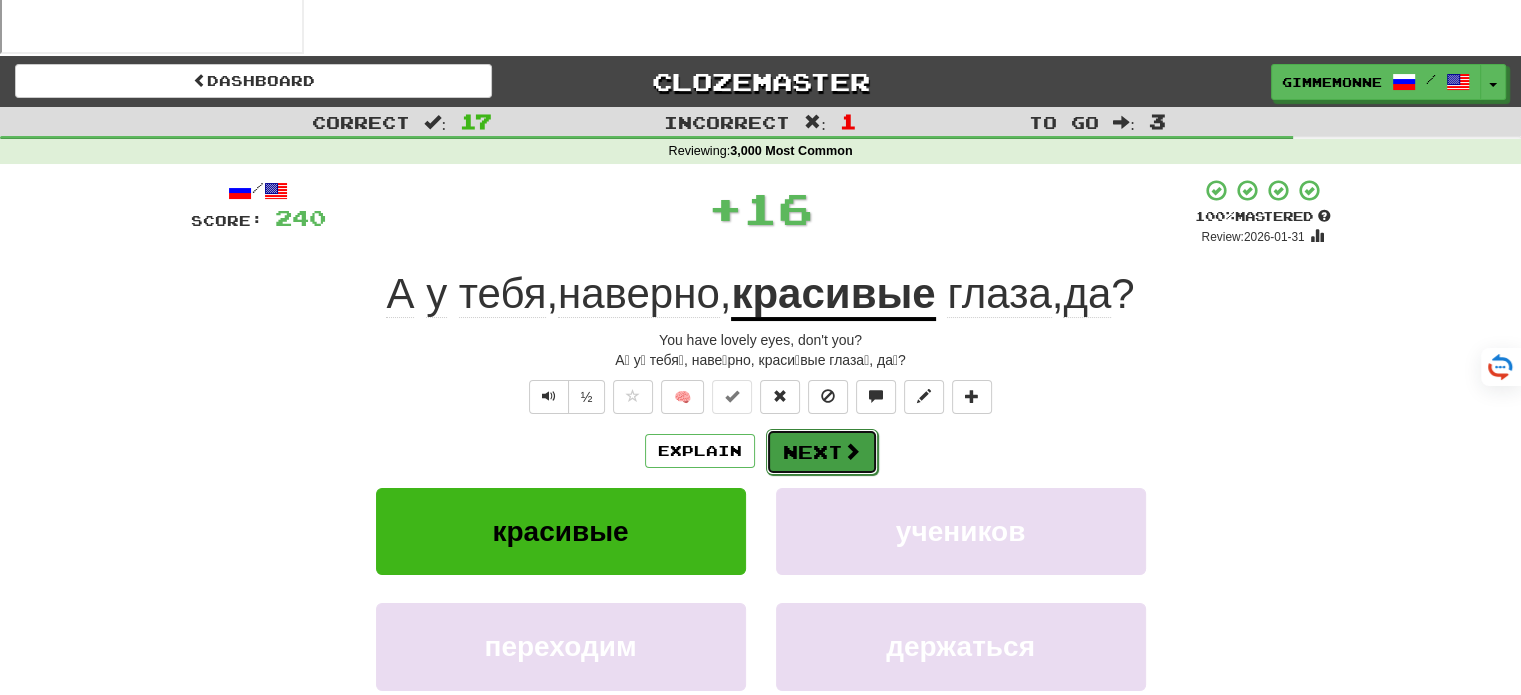 click on "Next" at bounding box center [822, 452] 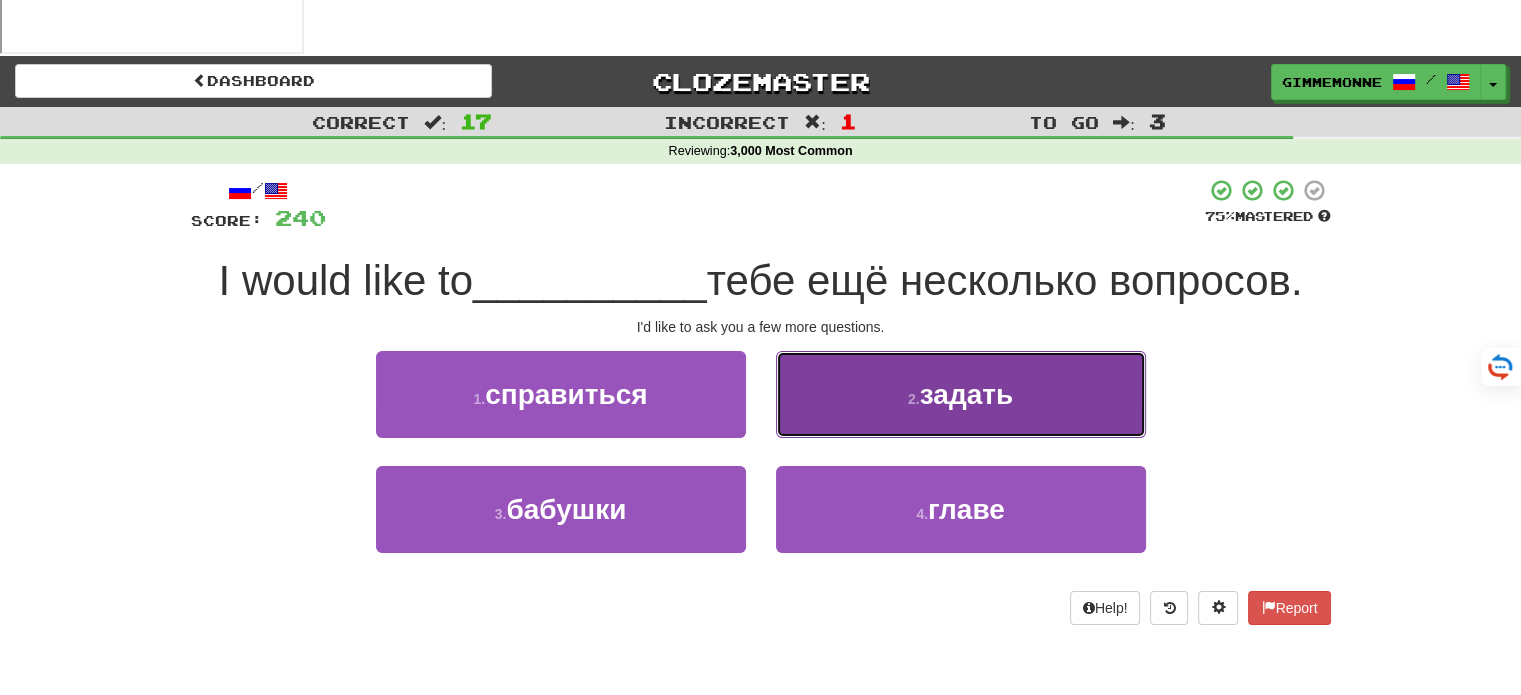 click on "2 .  задать" at bounding box center (961, 394) 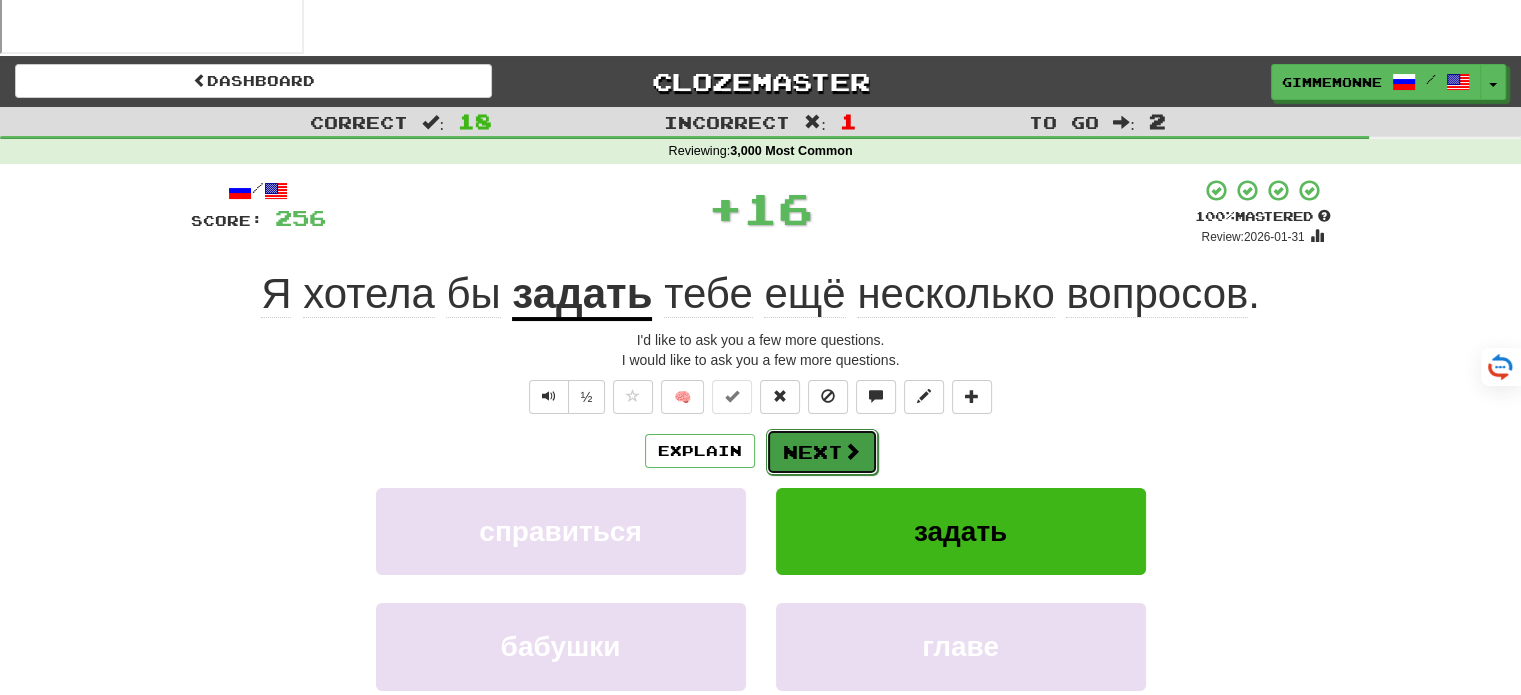 click on "Next" at bounding box center (822, 452) 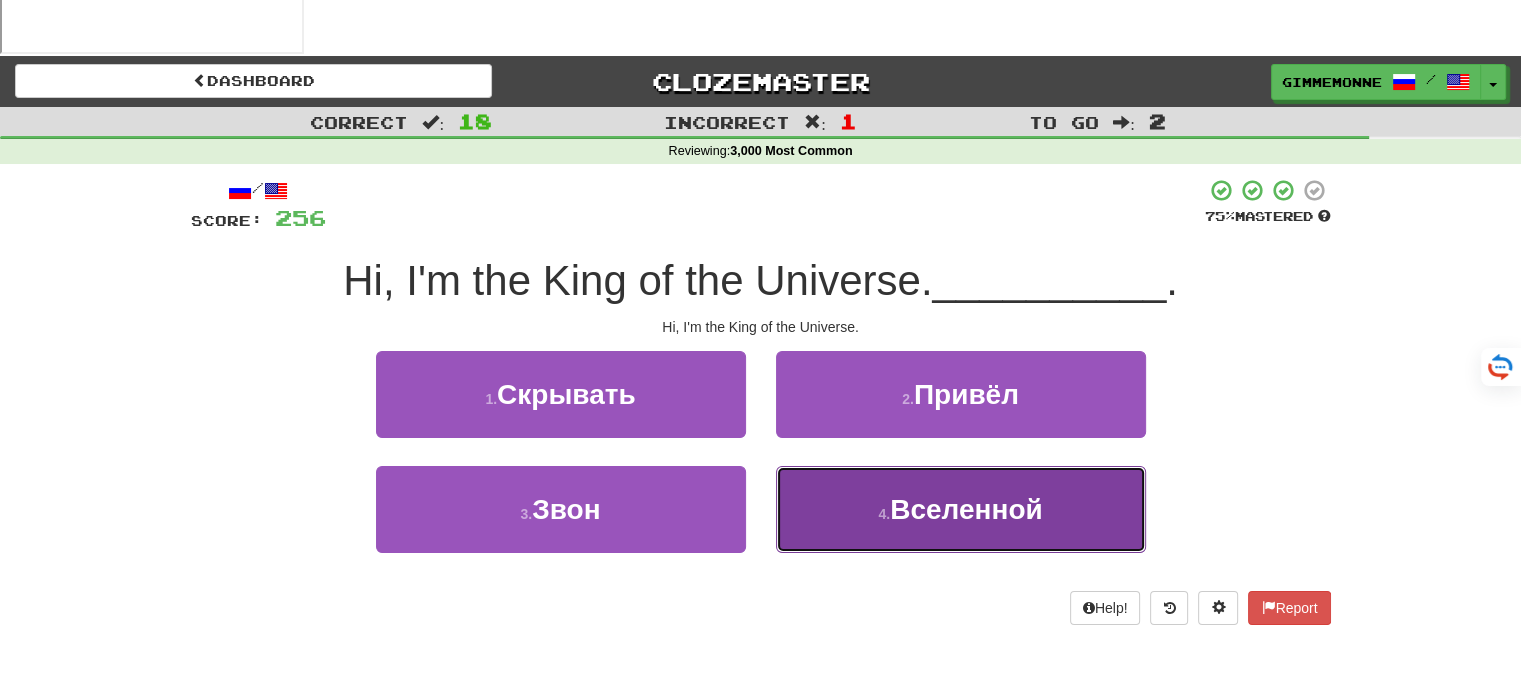 click on "Вселенной" at bounding box center (966, 509) 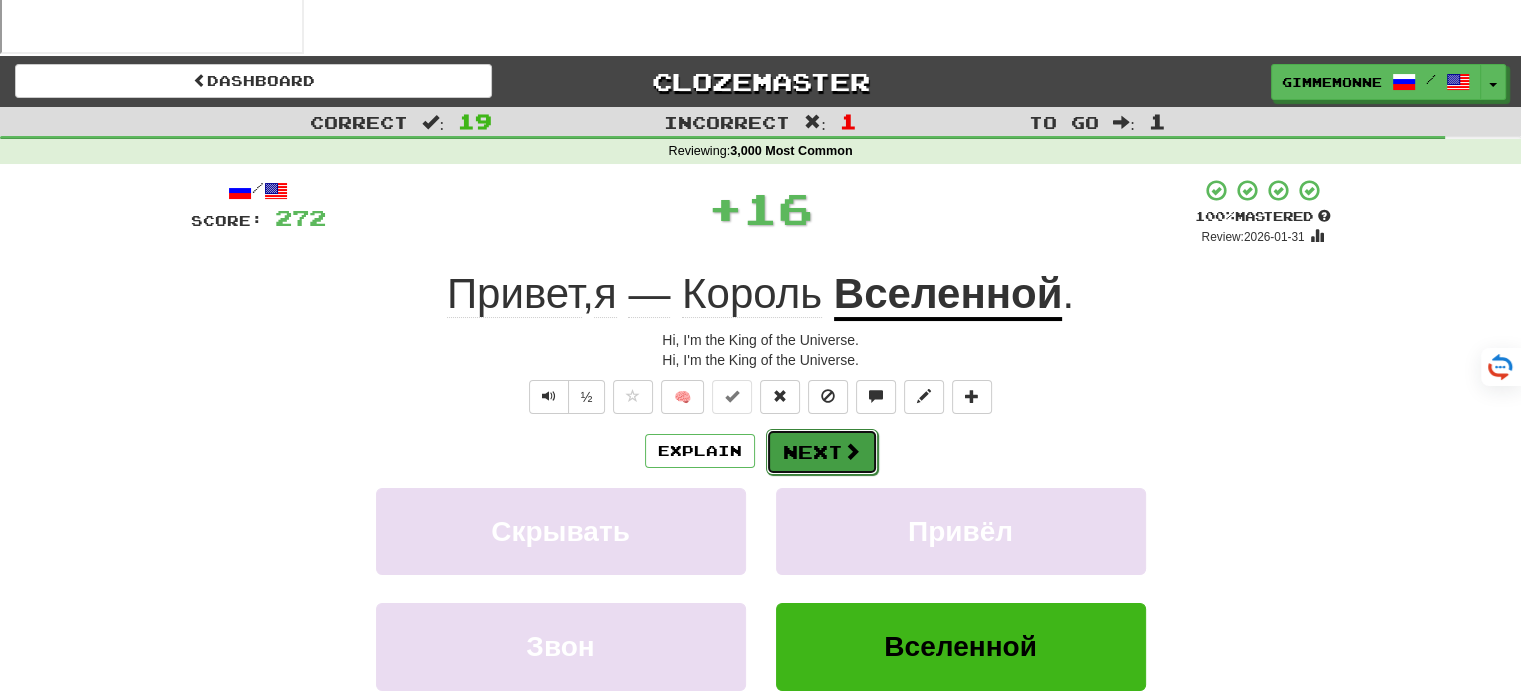 click on "Next" at bounding box center [822, 452] 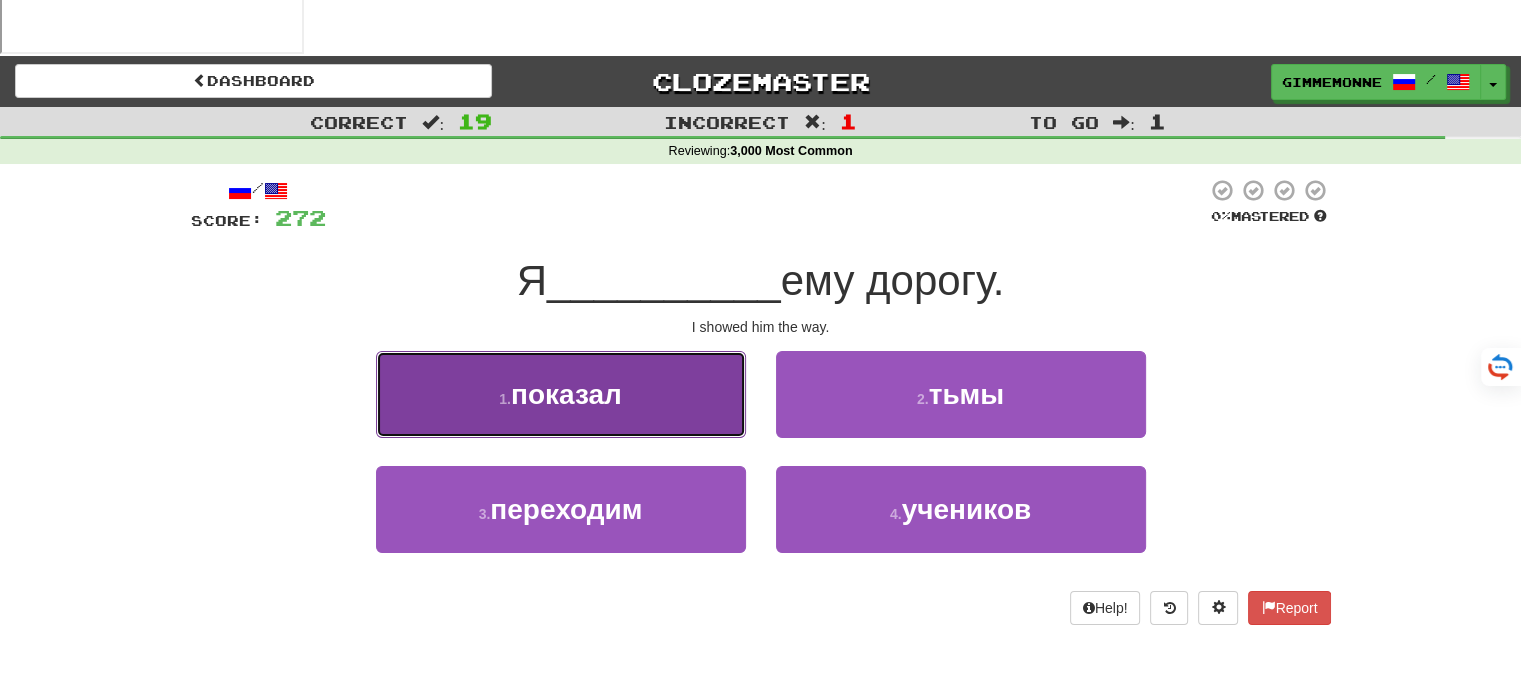 click on "1 .  показал" at bounding box center (561, 394) 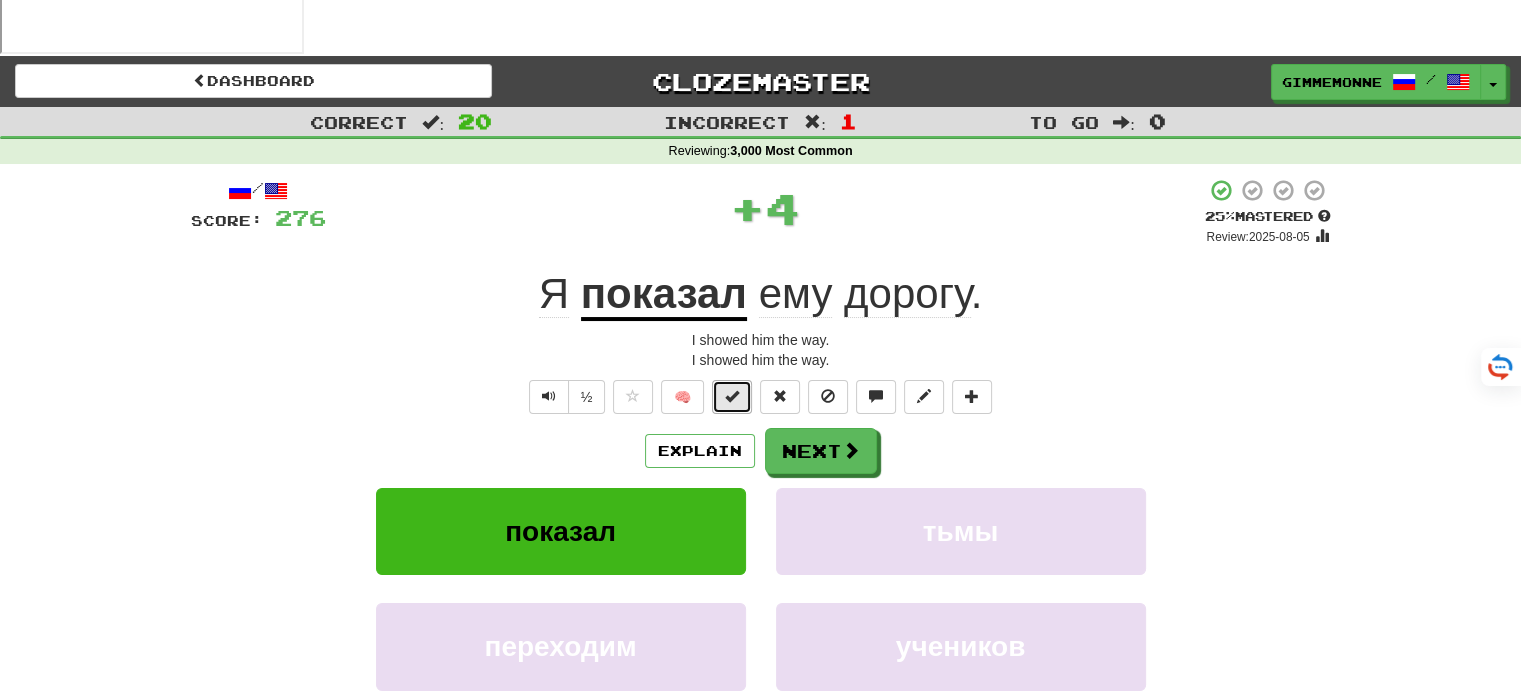 click at bounding box center (732, 397) 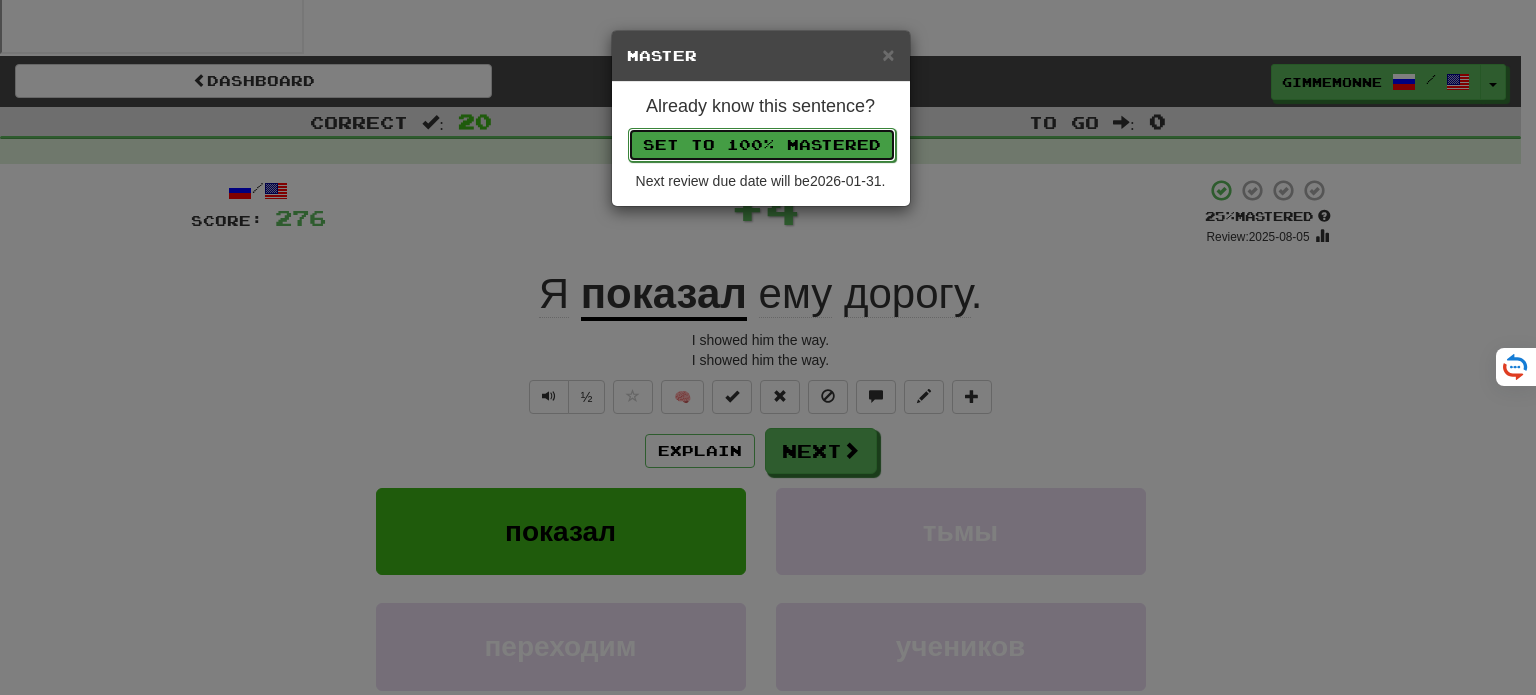 click on "Set to 100% Mastered" at bounding box center [762, 145] 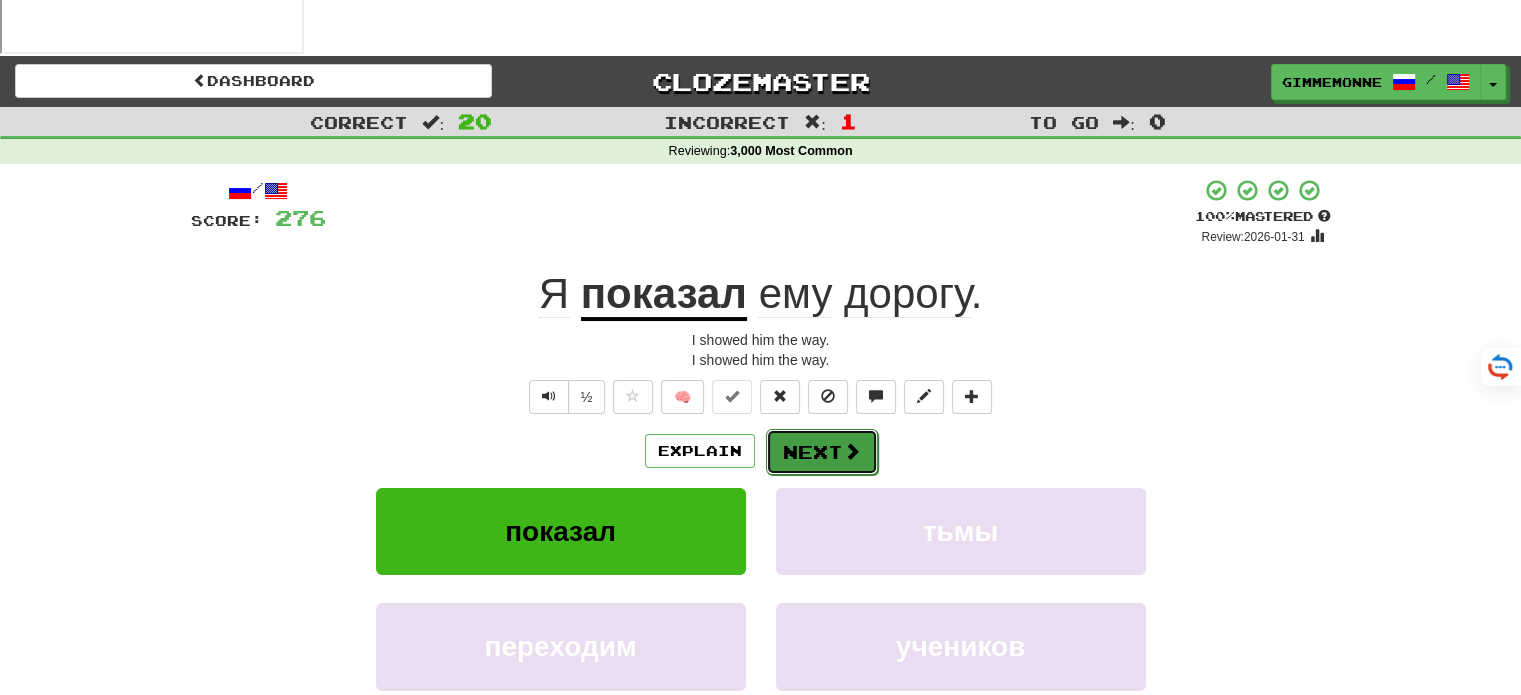 click at bounding box center [852, 451] 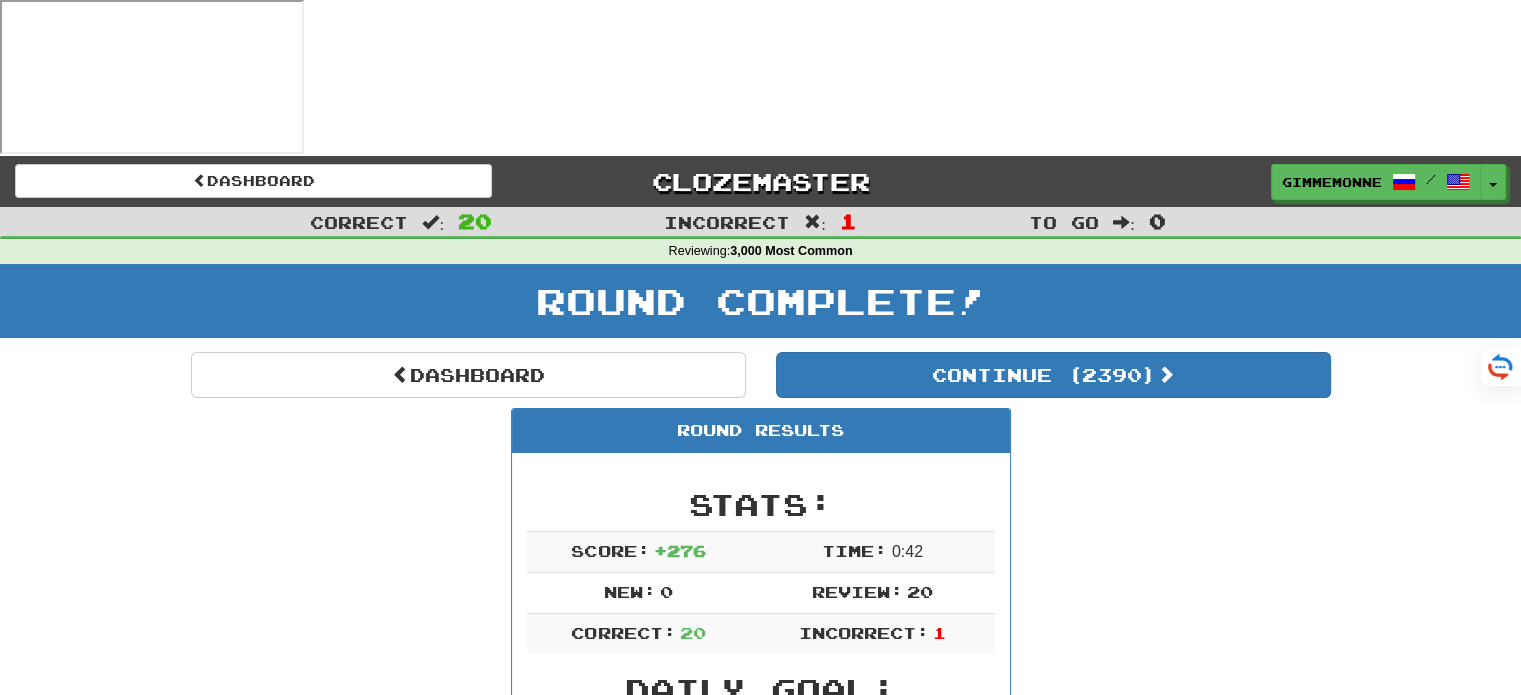 scroll, scrollTop: 0, scrollLeft: 0, axis: both 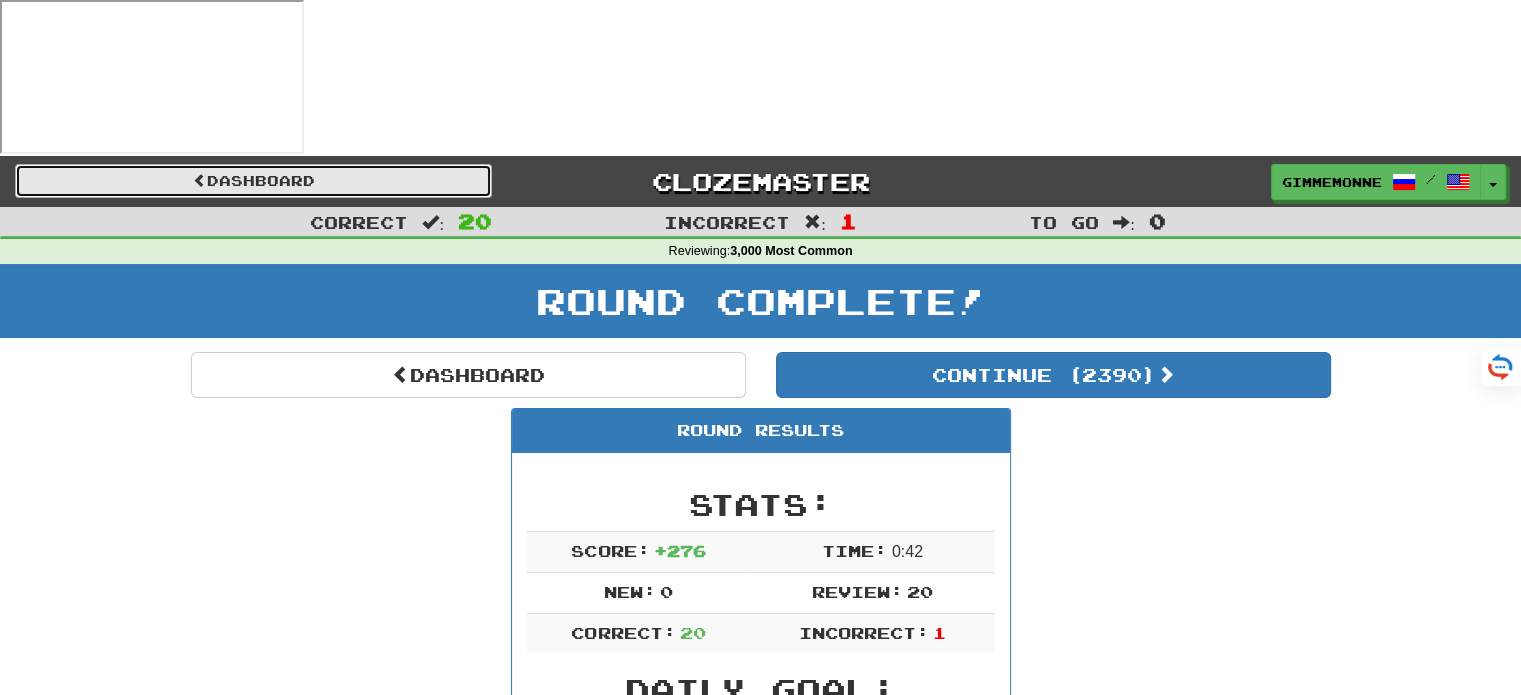 click on "Dashboard" at bounding box center (253, 181) 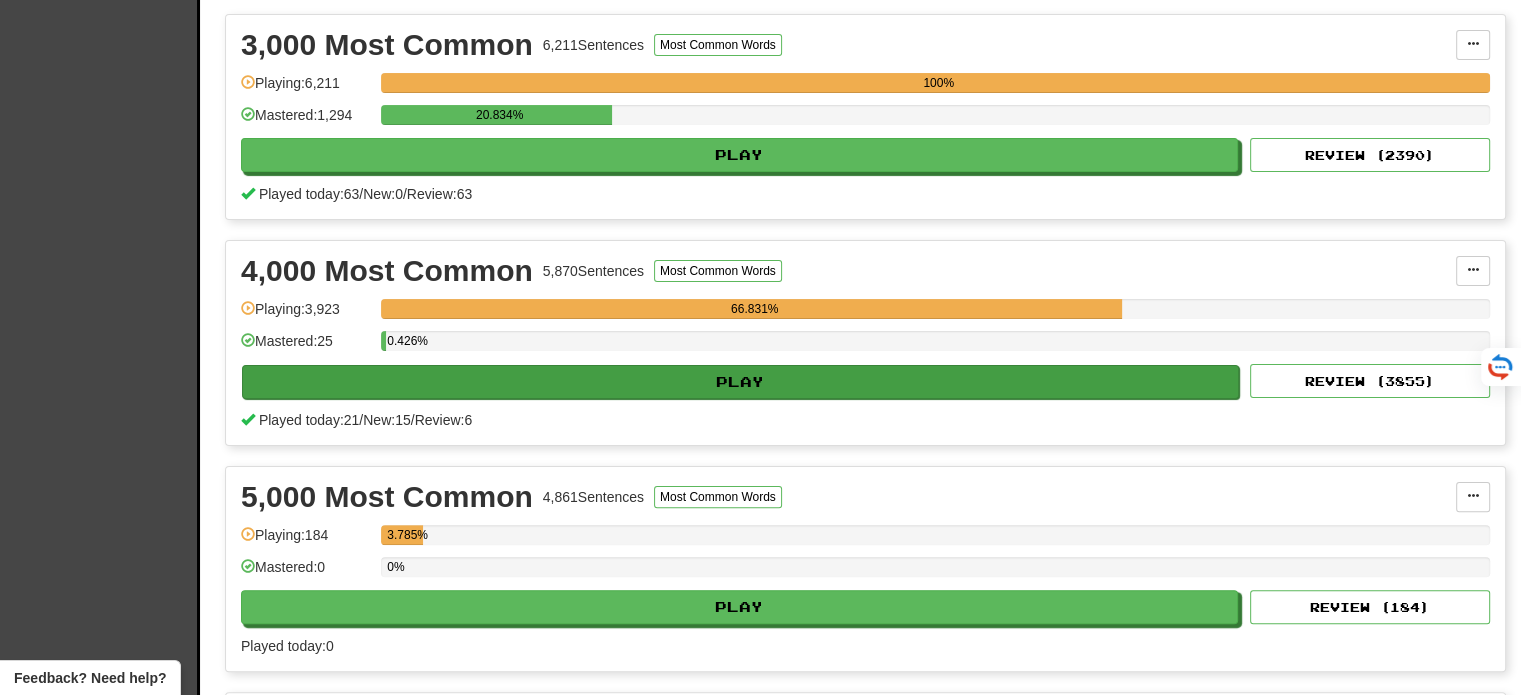 scroll, scrollTop: 400, scrollLeft: 0, axis: vertical 